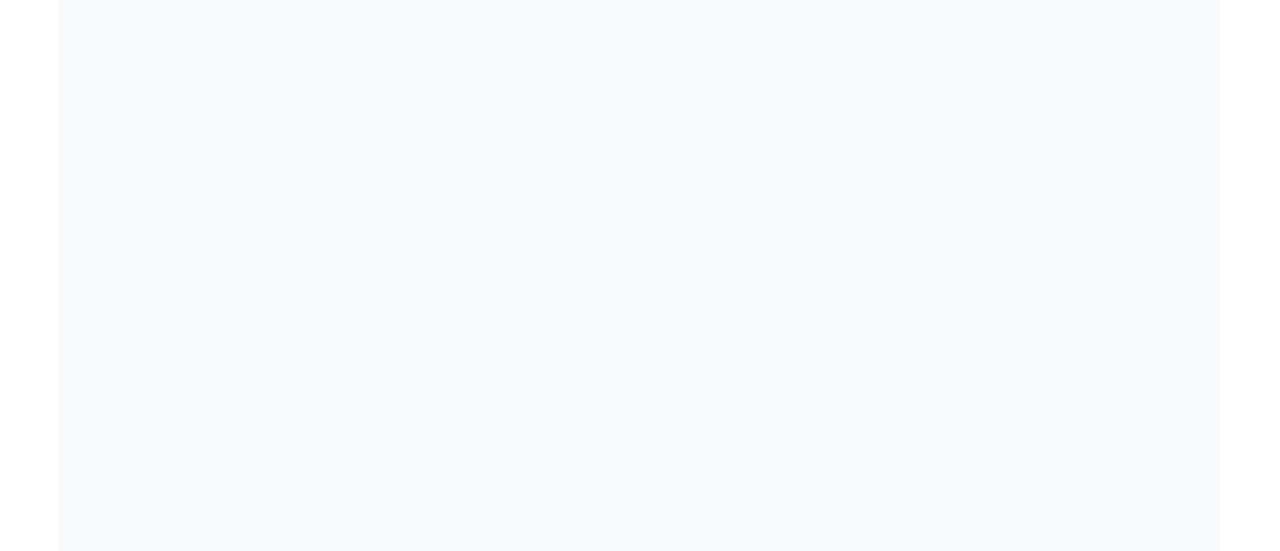 scroll, scrollTop: 0, scrollLeft: 0, axis: both 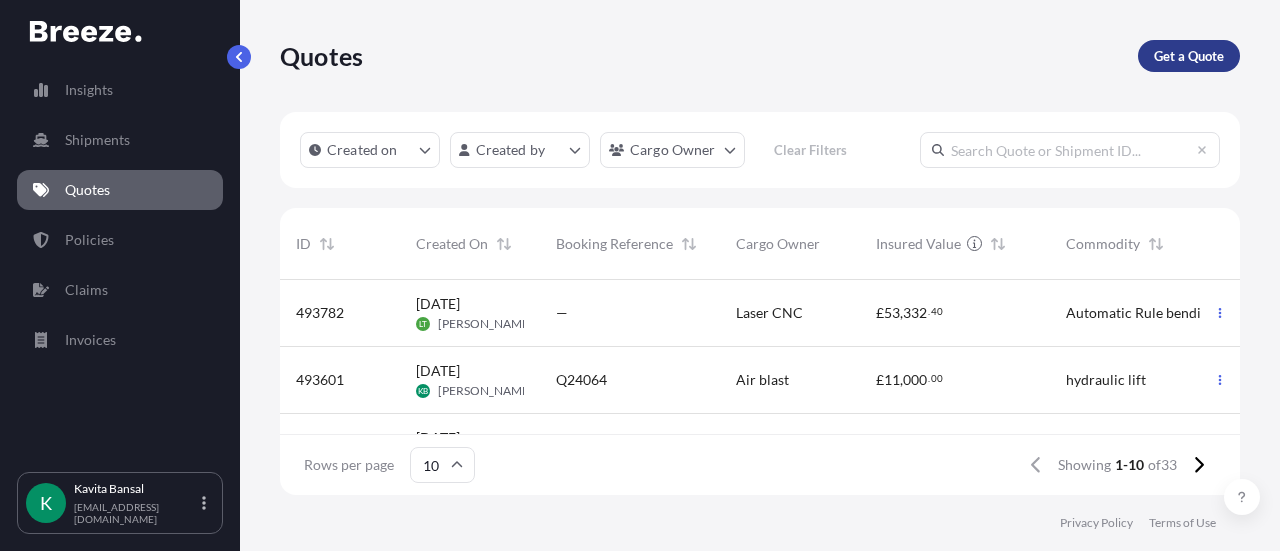 click on "Get a Quote" at bounding box center [1189, 56] 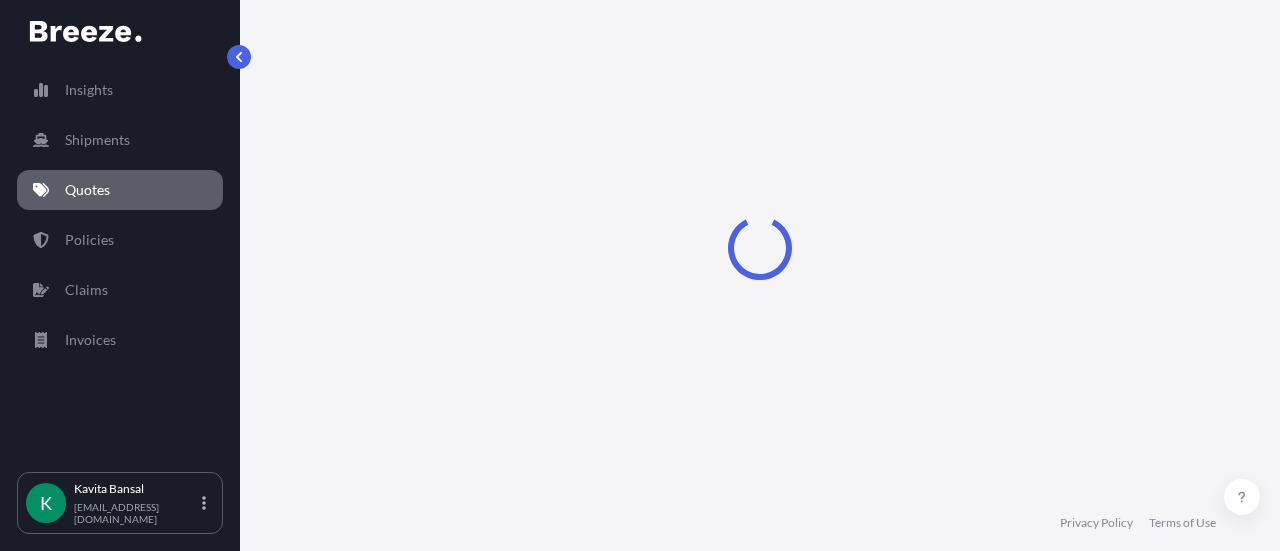 select on "Sea" 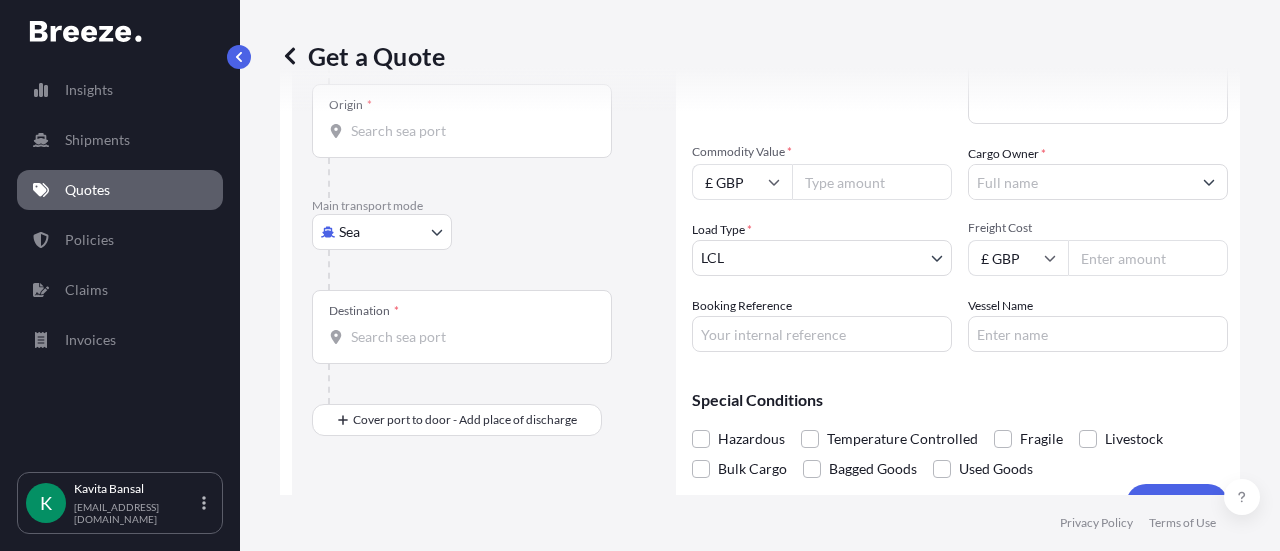 scroll, scrollTop: 216, scrollLeft: 0, axis: vertical 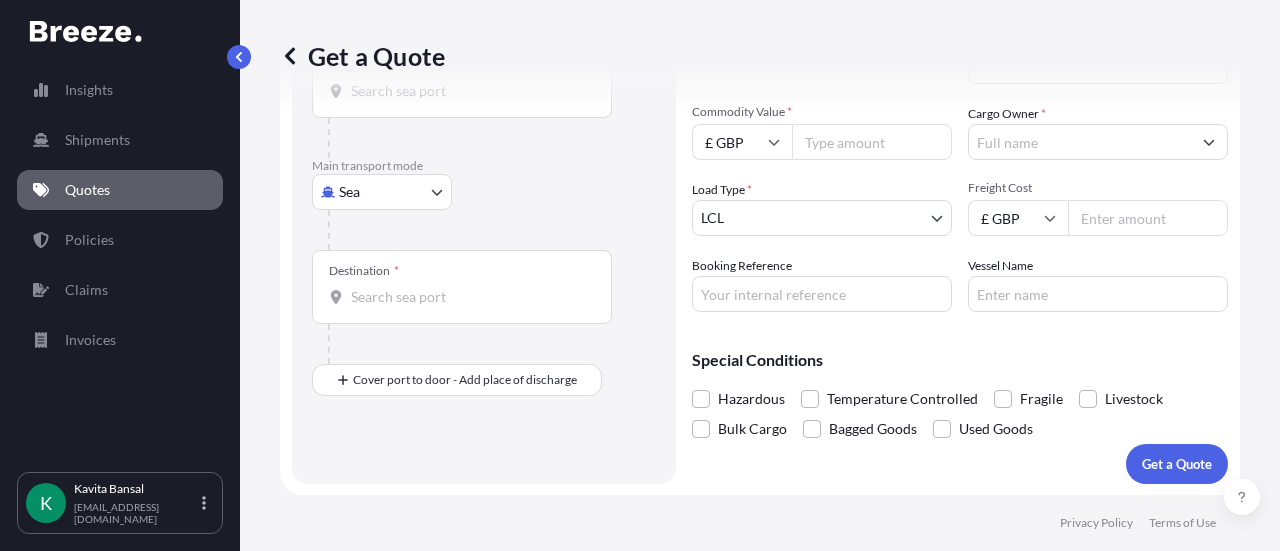 click on "Insights Shipments Quotes Policies Claims Invoices K [PERSON_NAME] [EMAIL_ADDRESS][DOMAIN_NAME] Get a Quote Route Details   Cover door to port - Add loading place Place of loading Road Road Rail Origin * Main transport mode Sea Sea Air Road Rail Destination * Cover port to door - Add place of discharge Road Road Rail Place of Discharge Cargo Details Commodity Category * Commodity Description * Commodity Value   * £ GBP Cargo Owner * Load Type * LCL LCL FCL Freight Cost   £ GBP Booking Reference Vessel Name Special Conditions Hazardous Temperature Controlled Fragile Livestock Bulk Cargo Bagged Goods Used Goods Get a Quote Privacy Policy Terms of Use" at bounding box center (640, 275) 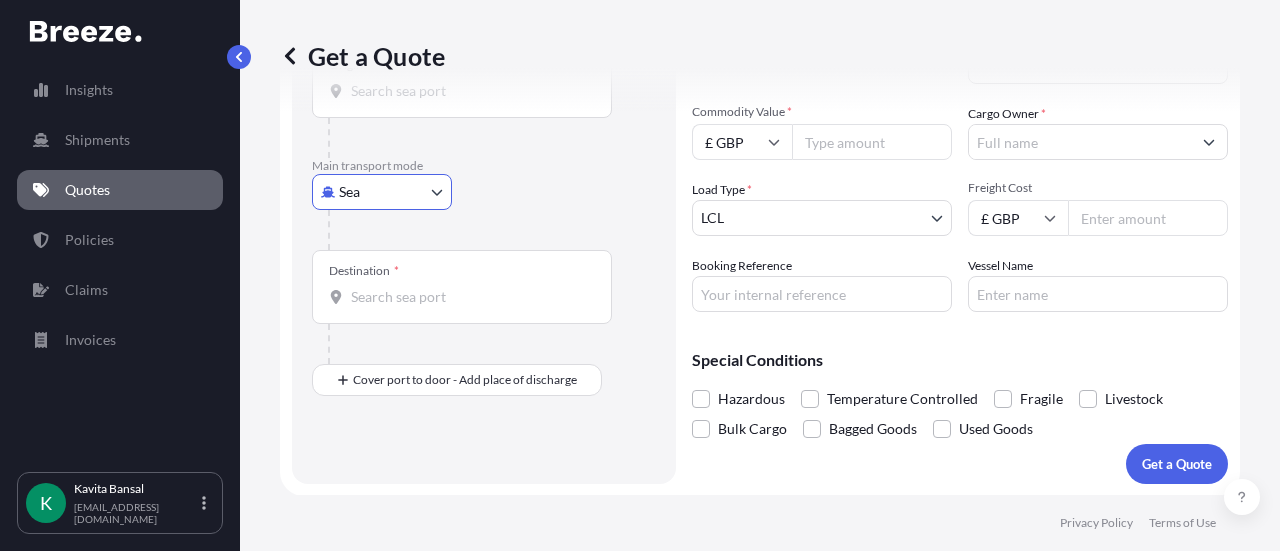 click on "Insights Shipments Quotes Policies Claims Invoices K [PERSON_NAME] [EMAIL_ADDRESS][DOMAIN_NAME] Get a Quote Route Details   Cover door to port - Add loading place Place of loading Road Road Rail Origin * Main transport mode Sea Sea Air Road Rail Destination * Cover port to door - Add place of discharge Road Road Rail Place of Discharge Cargo Details Commodity Category * Commodity Description * Commodity Value   * £ GBP Cargo Owner * Load Type * LCL LCL FCL Freight Cost   £ GBP Booking Reference Vessel Name Special Conditions Hazardous Temperature Controlled Fragile Livestock Bulk Cargo Bagged Goods Used Goods Get a Quote Privacy Policy Terms of Use" at bounding box center (640, 275) 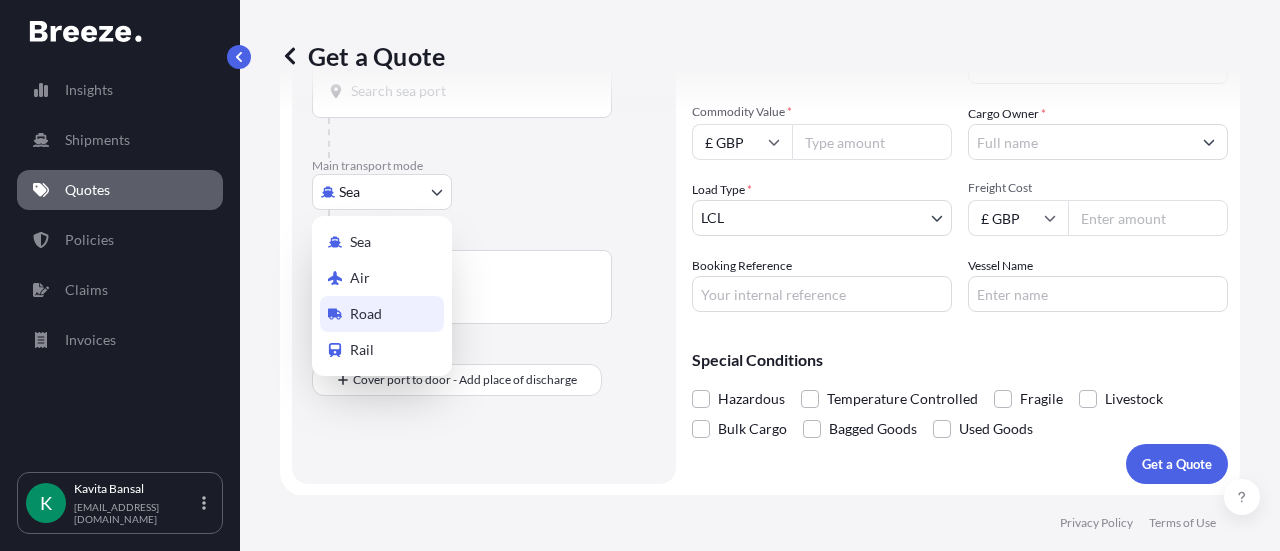click on "Road" at bounding box center [382, 314] 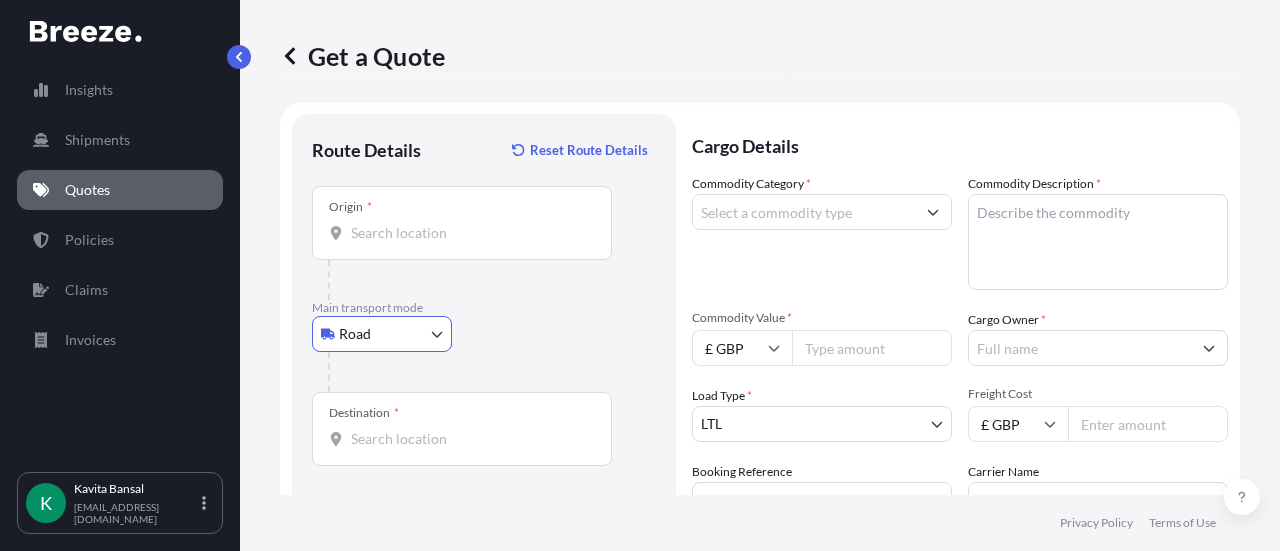 scroll, scrollTop: 0, scrollLeft: 0, axis: both 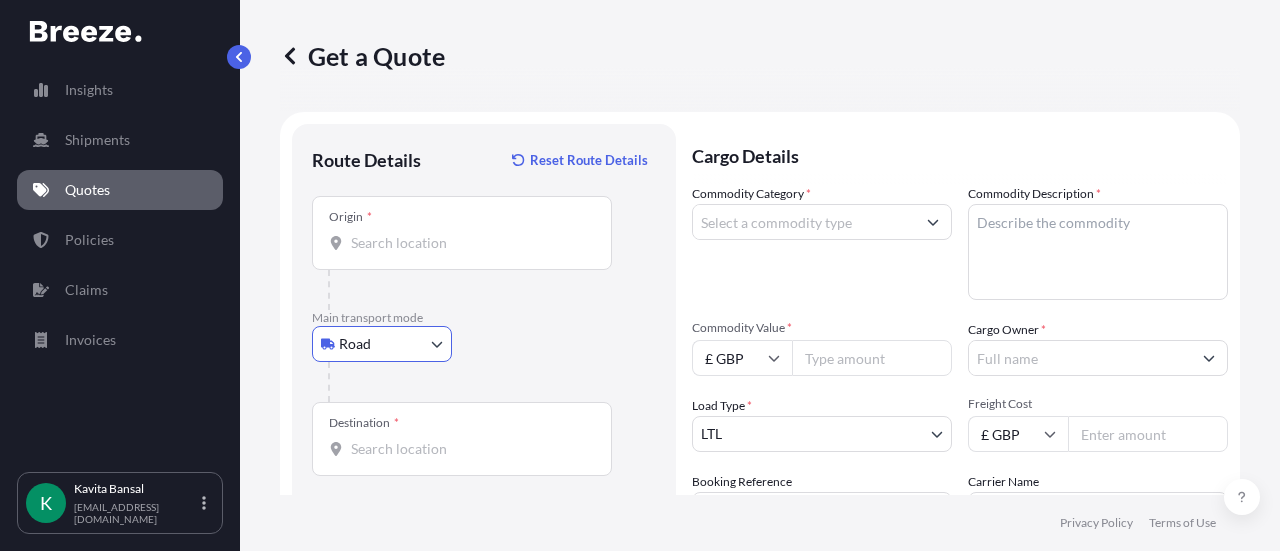 click on "Origin *" at bounding box center [462, 233] 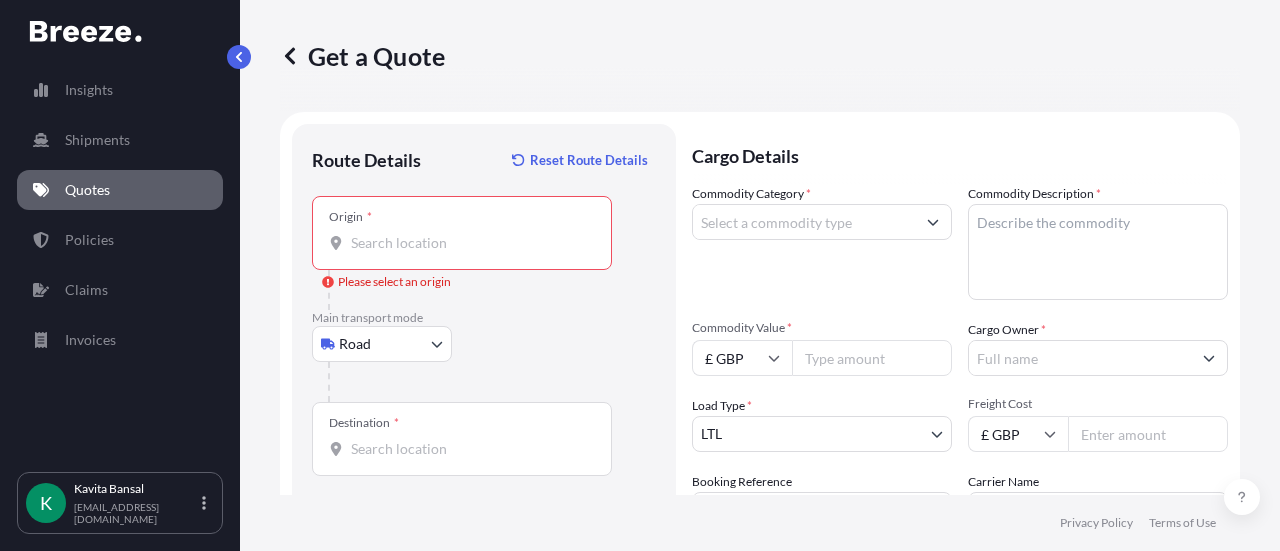 click on "Origin * Please select an origin" at bounding box center [469, 243] 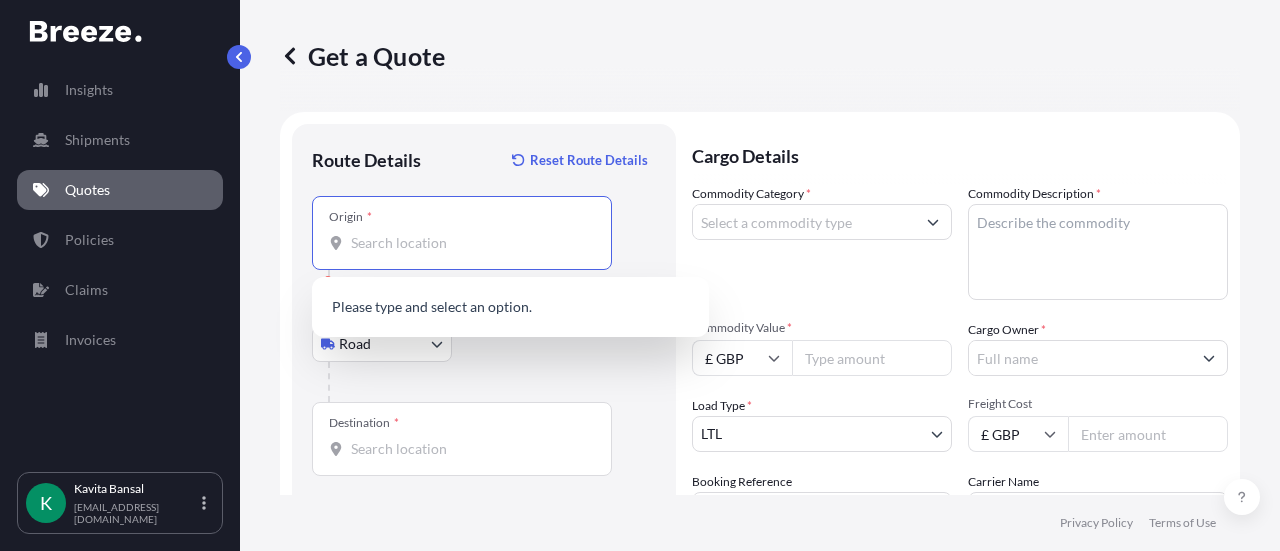 paste on "[STREET_ADDRESS]" 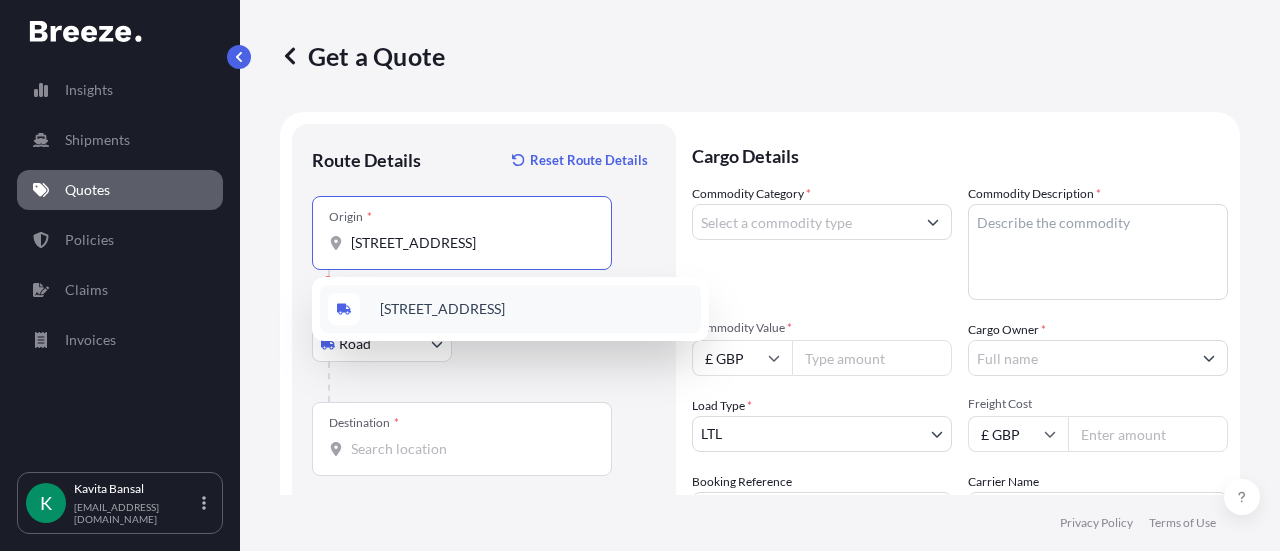 click on "[STREET_ADDRESS]" at bounding box center (442, 309) 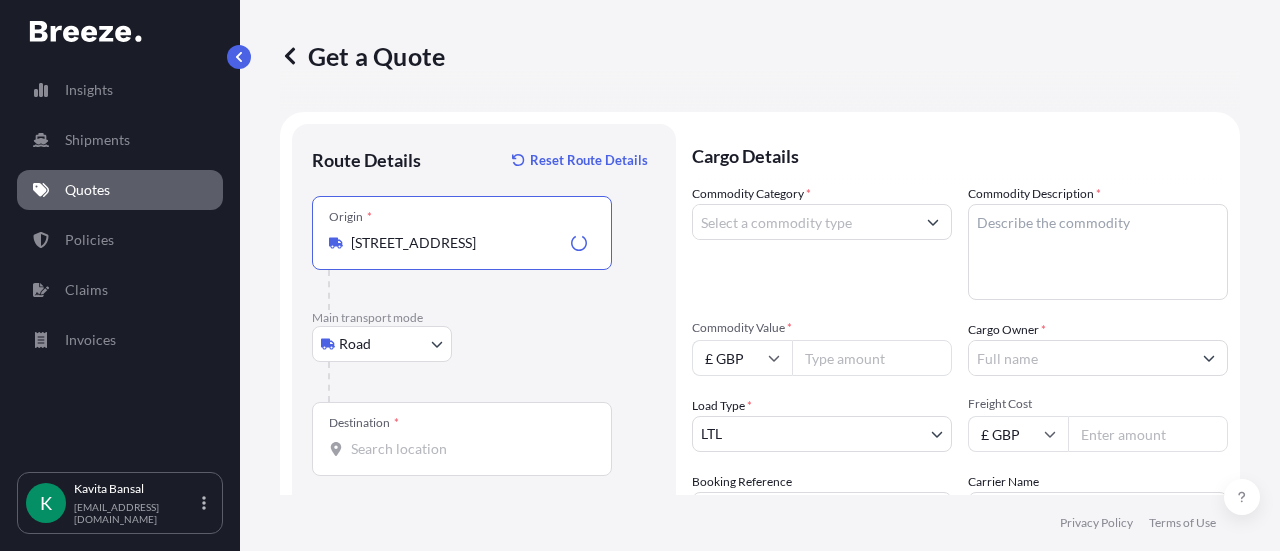 type on "[STREET_ADDRESS]" 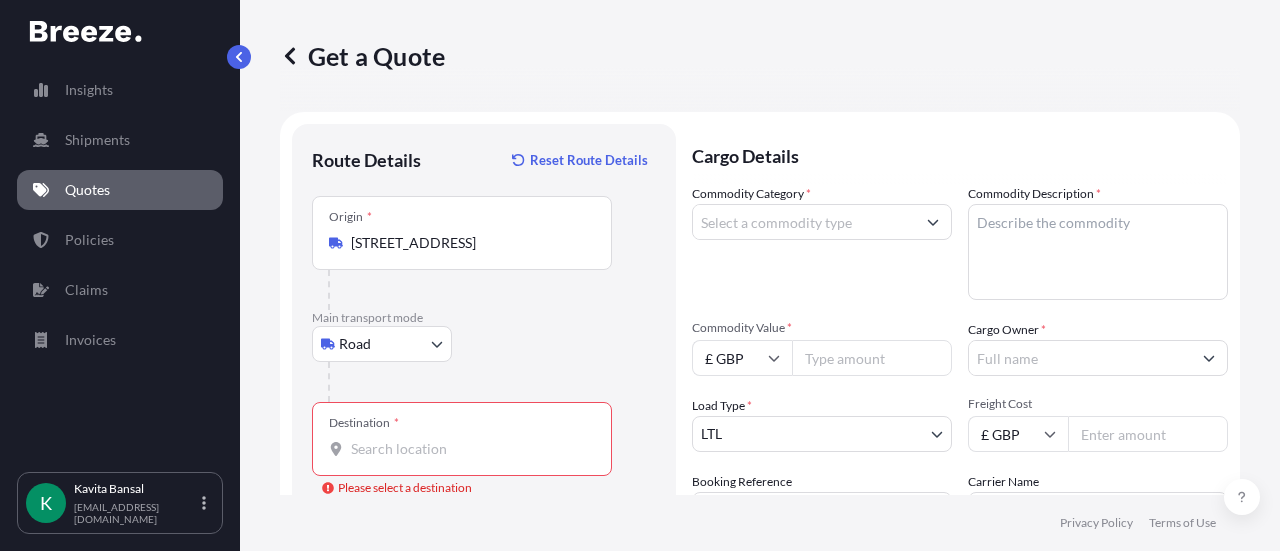 drag, startPoint x: 448, startPoint y: 427, endPoint x: 448, endPoint y: 444, distance: 17 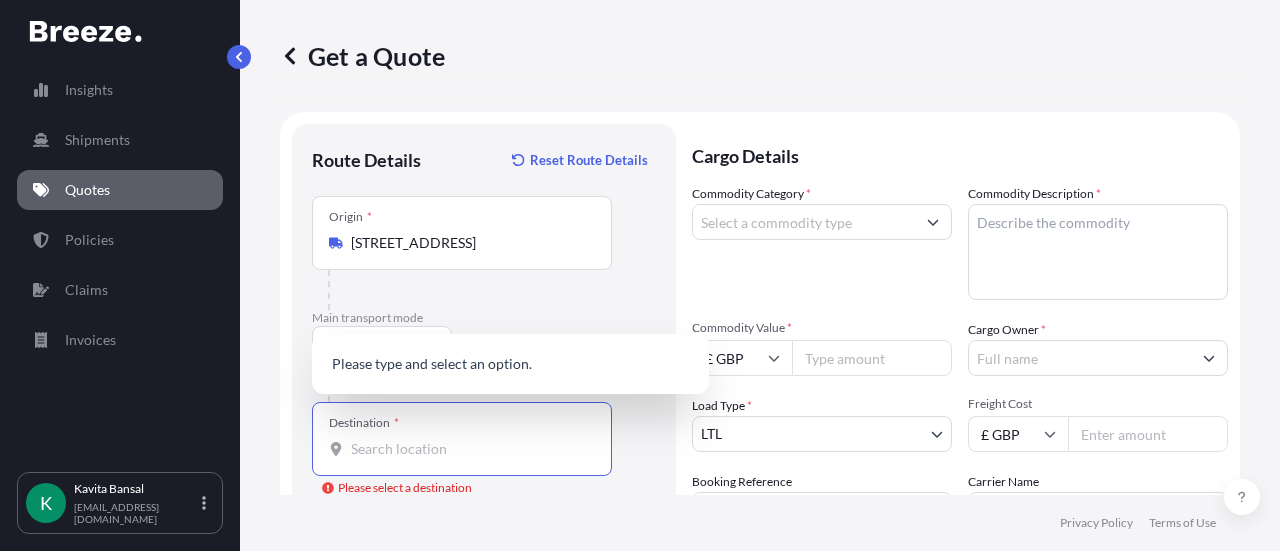 click on "Destination * Please select a destination" at bounding box center (469, 449) 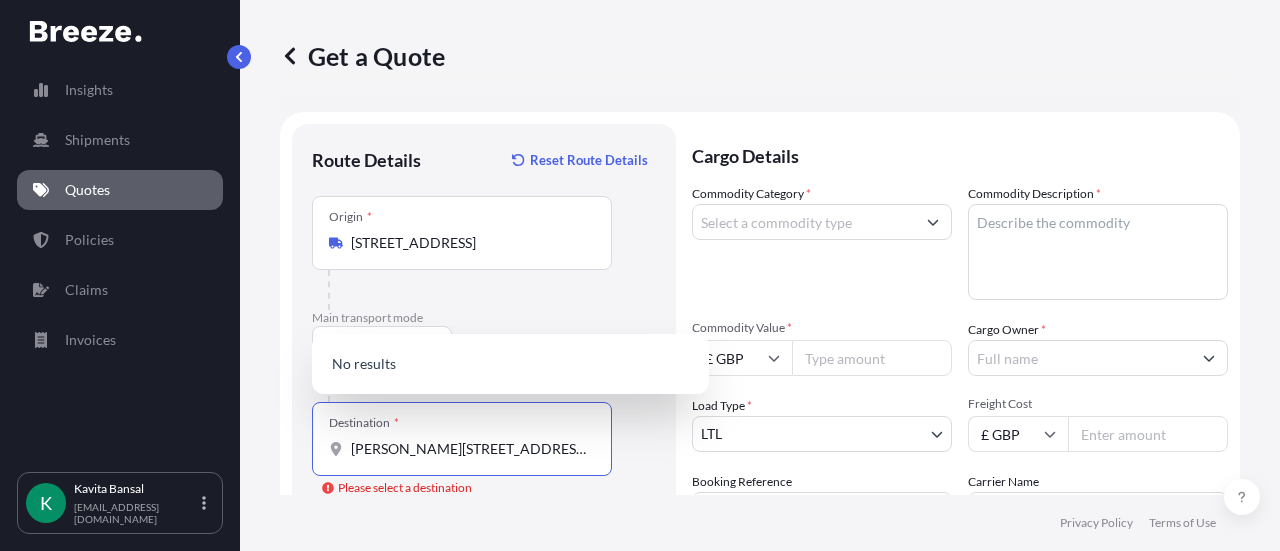 scroll, scrollTop: 0, scrollLeft: 124, axis: horizontal 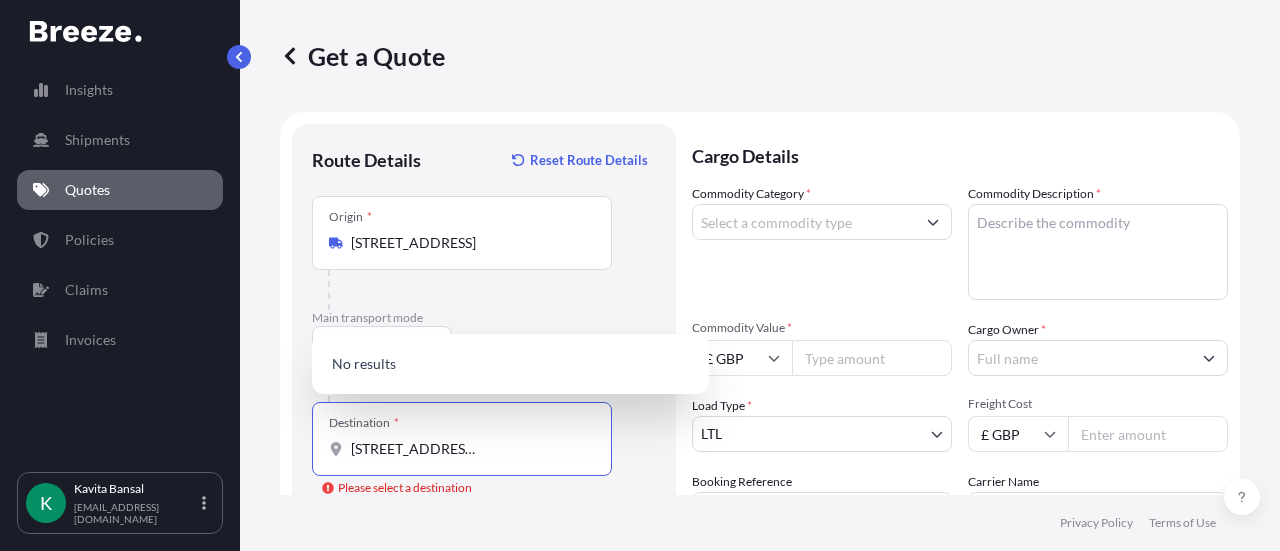 click on "[PERSON_NAME][STREET_ADDRESS][PERSON_NAME]" at bounding box center (469, 449) 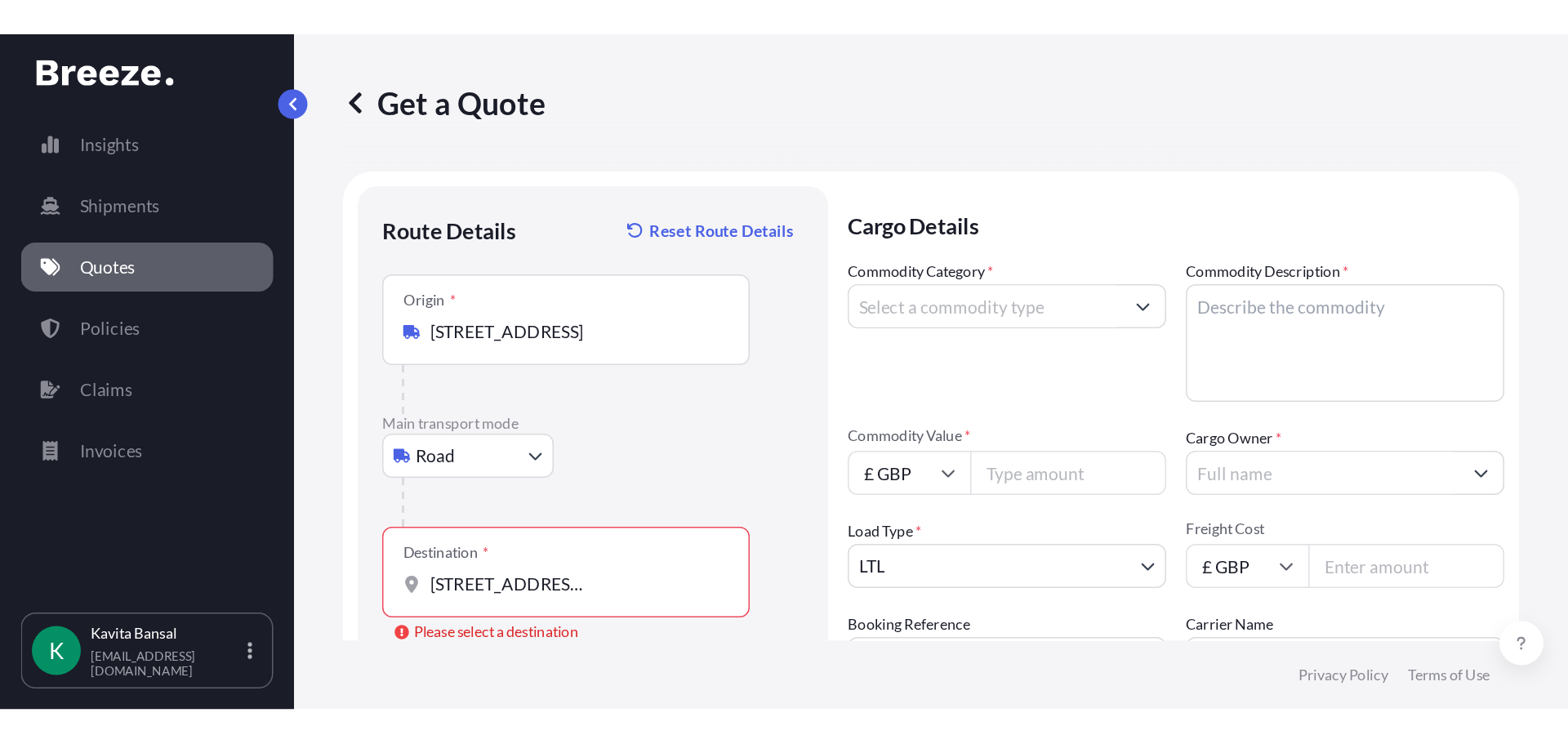 scroll, scrollTop: 0, scrollLeft: 0, axis: both 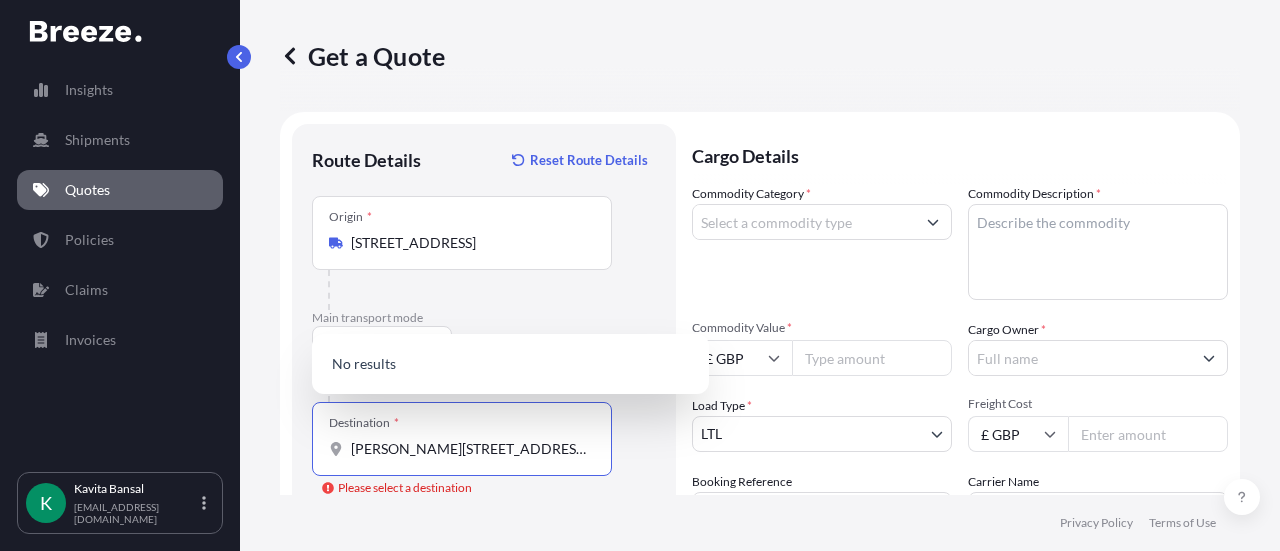 click on "[PERSON_NAME][STREET_ADDRESS][PERSON_NAME]" at bounding box center [469, 449] 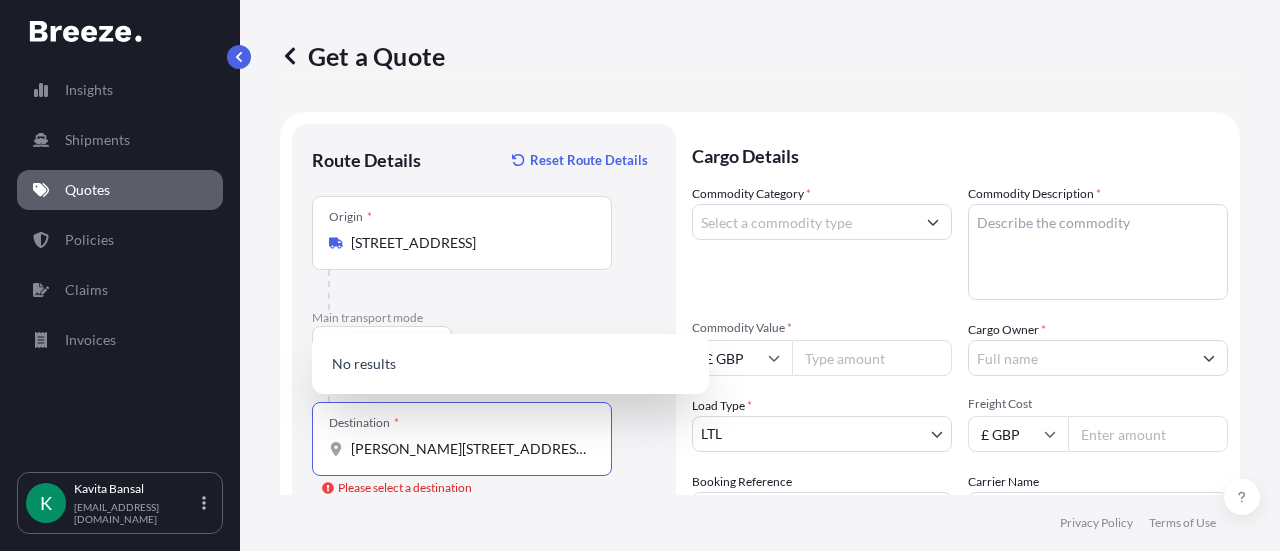 drag, startPoint x: 563, startPoint y: 452, endPoint x: 384, endPoint y: 452, distance: 179 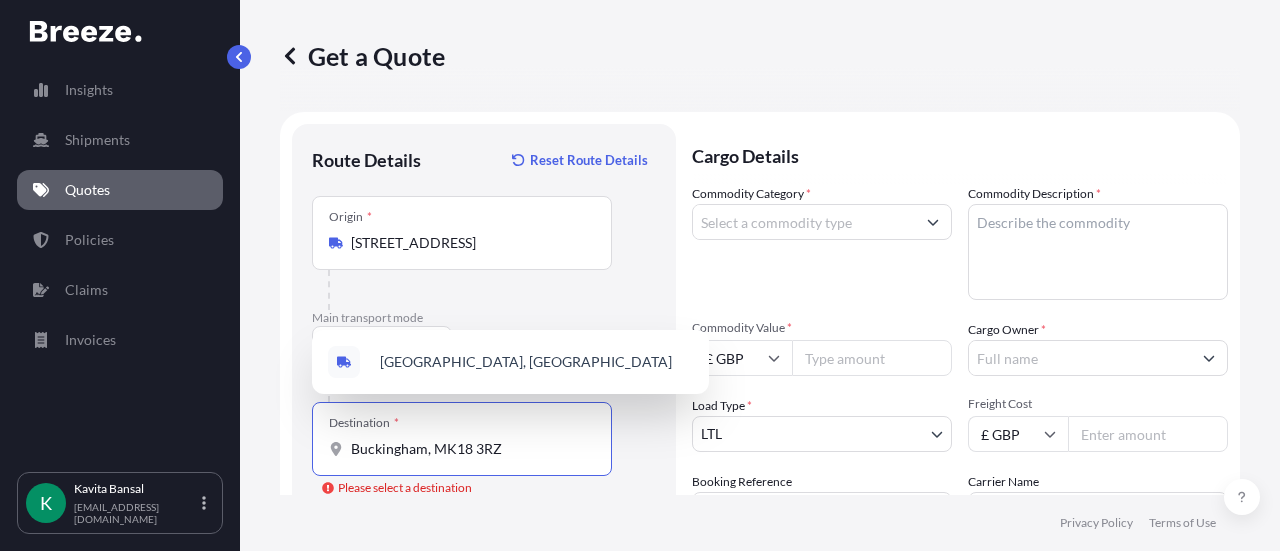 click on "Buckingham, MK18 3RZ" at bounding box center (469, 449) 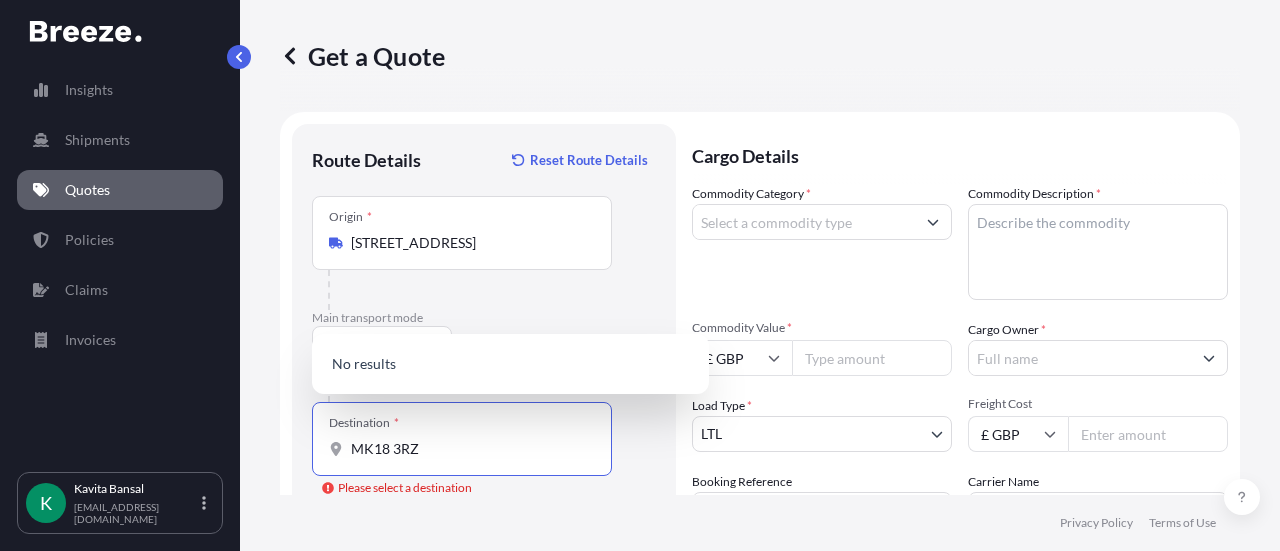 click on "MK18 3RZ" at bounding box center (469, 449) 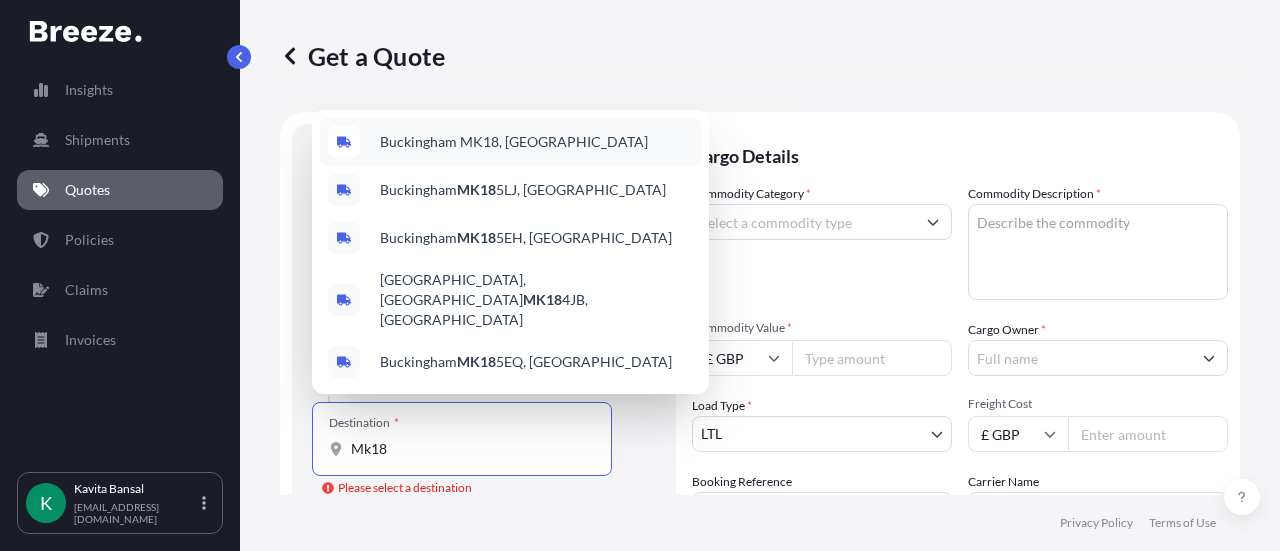 click on "Buckingham MK18, [GEOGRAPHIC_DATA]" at bounding box center (510, 142) 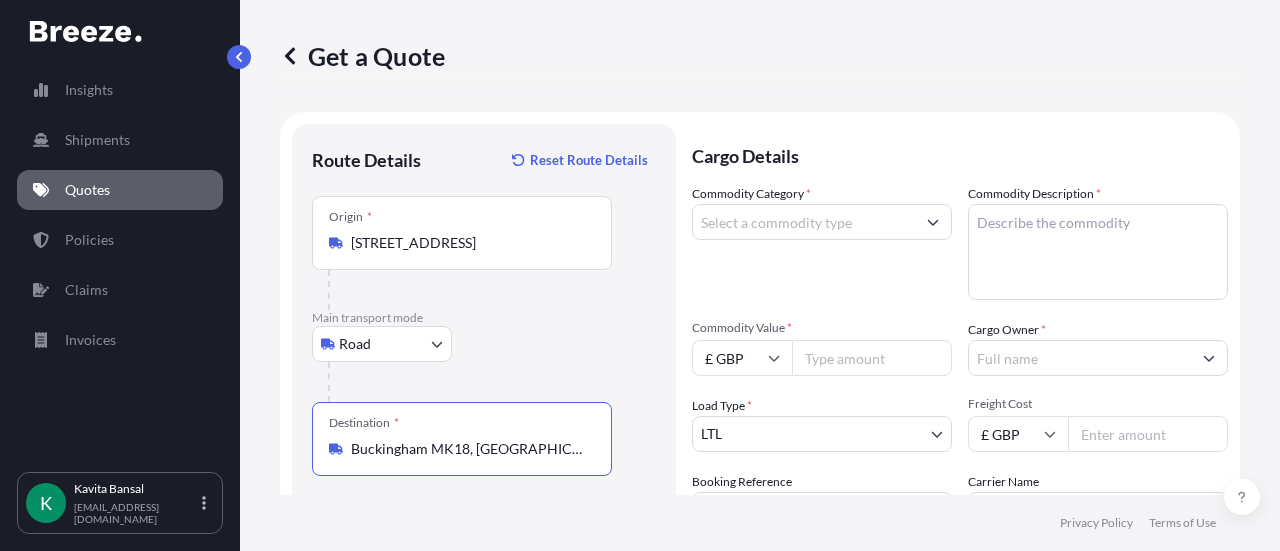 type on "Buckingham MK18, [GEOGRAPHIC_DATA]" 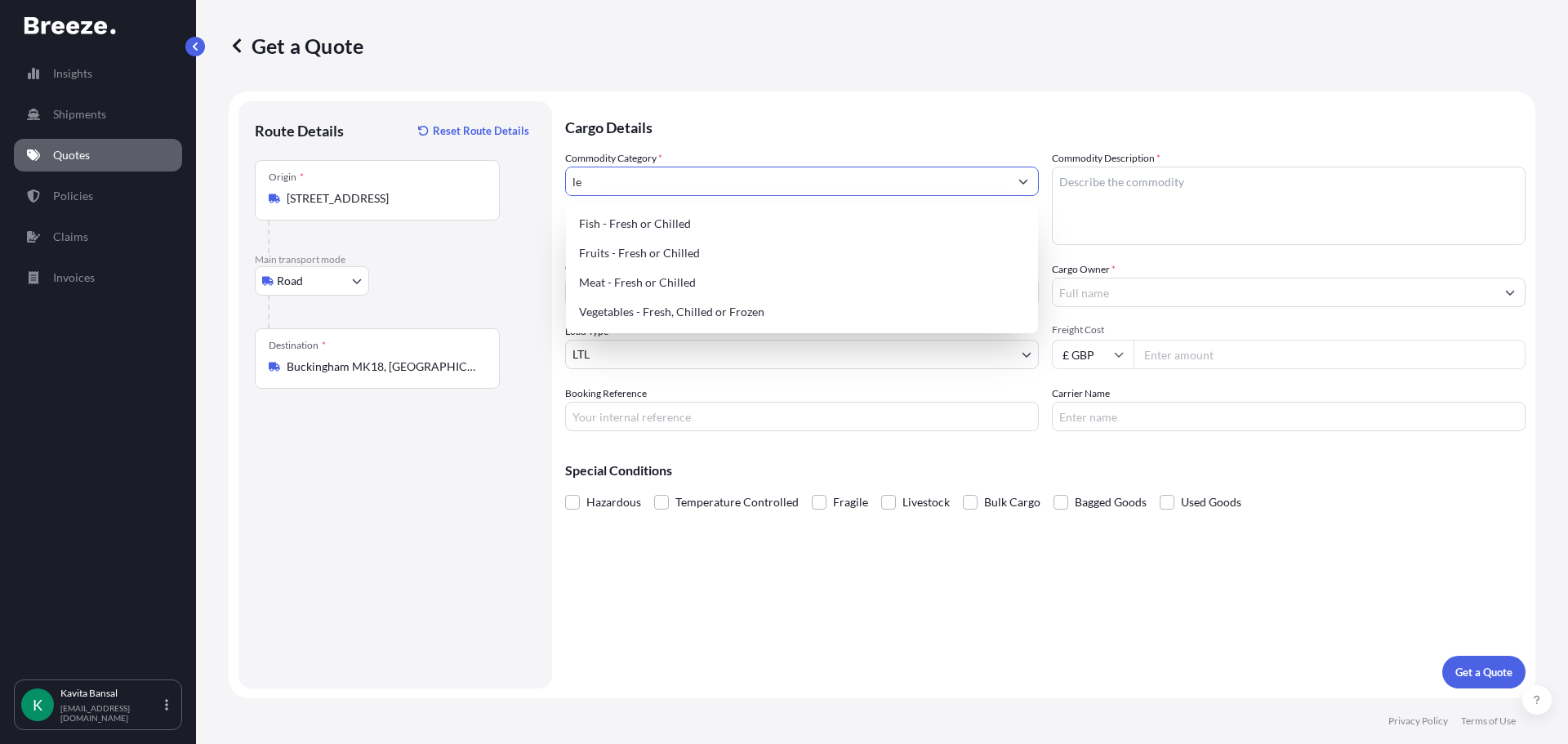 type on "l" 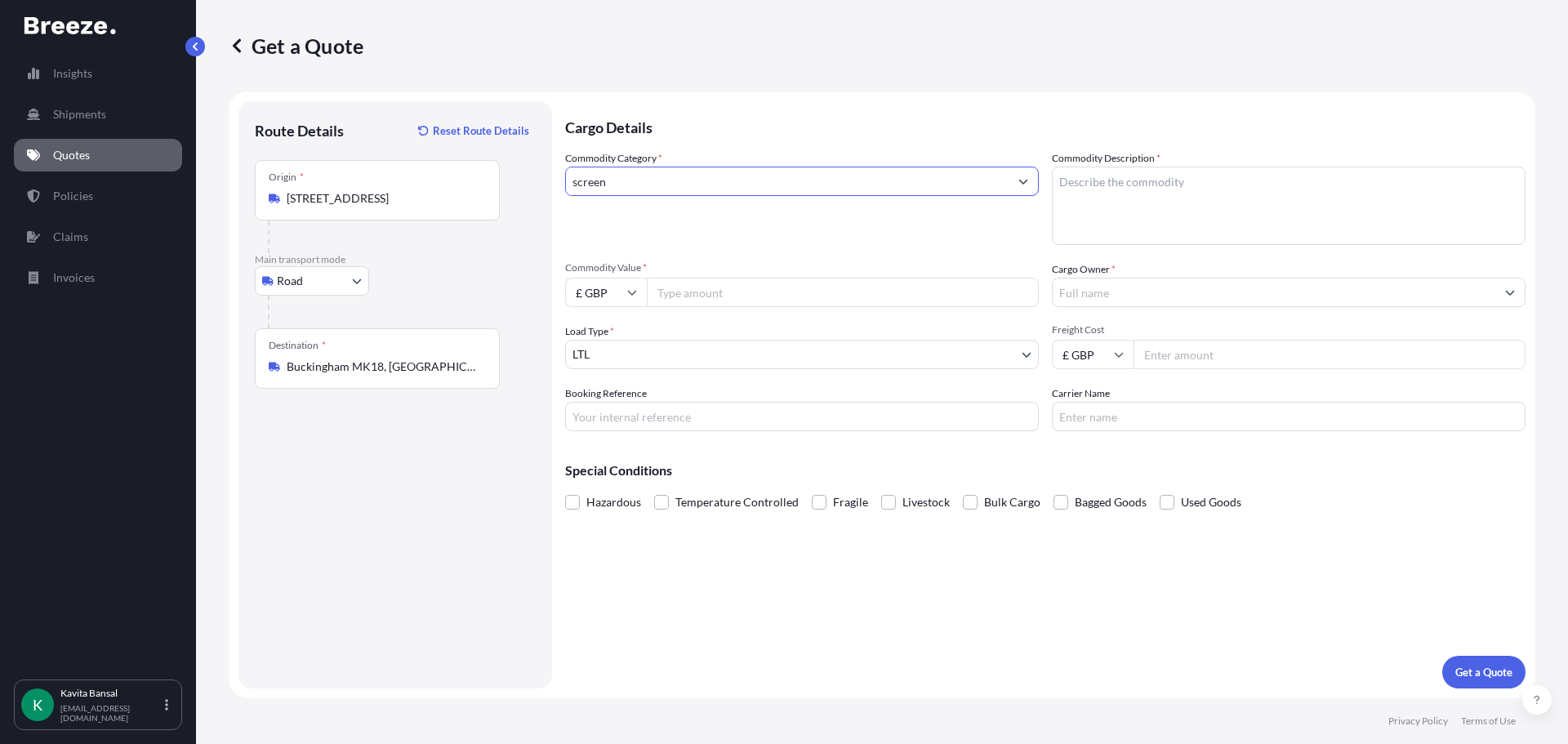 type on "screen" 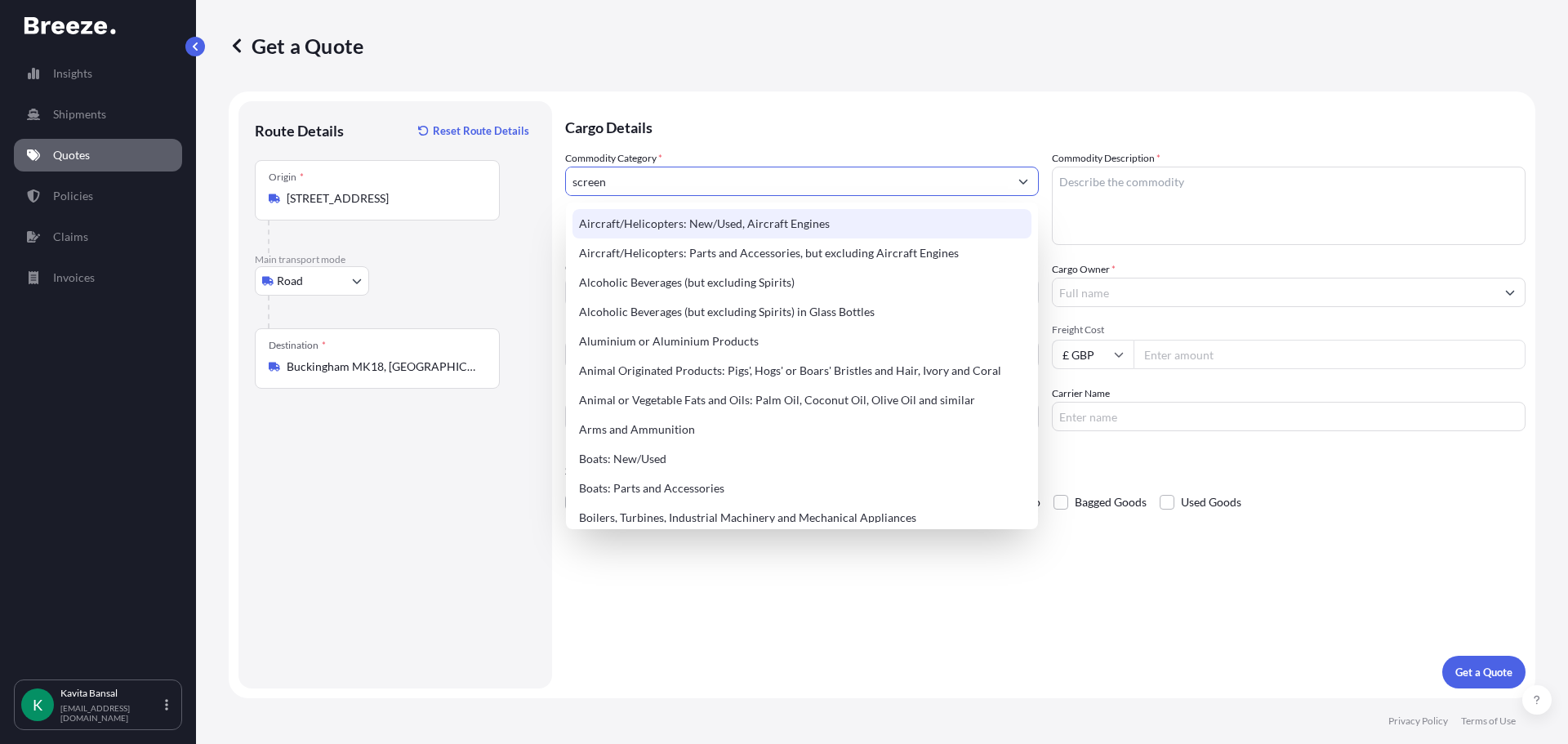 drag, startPoint x: 624, startPoint y: 175, endPoint x: 569, endPoint y: 175, distance: 55 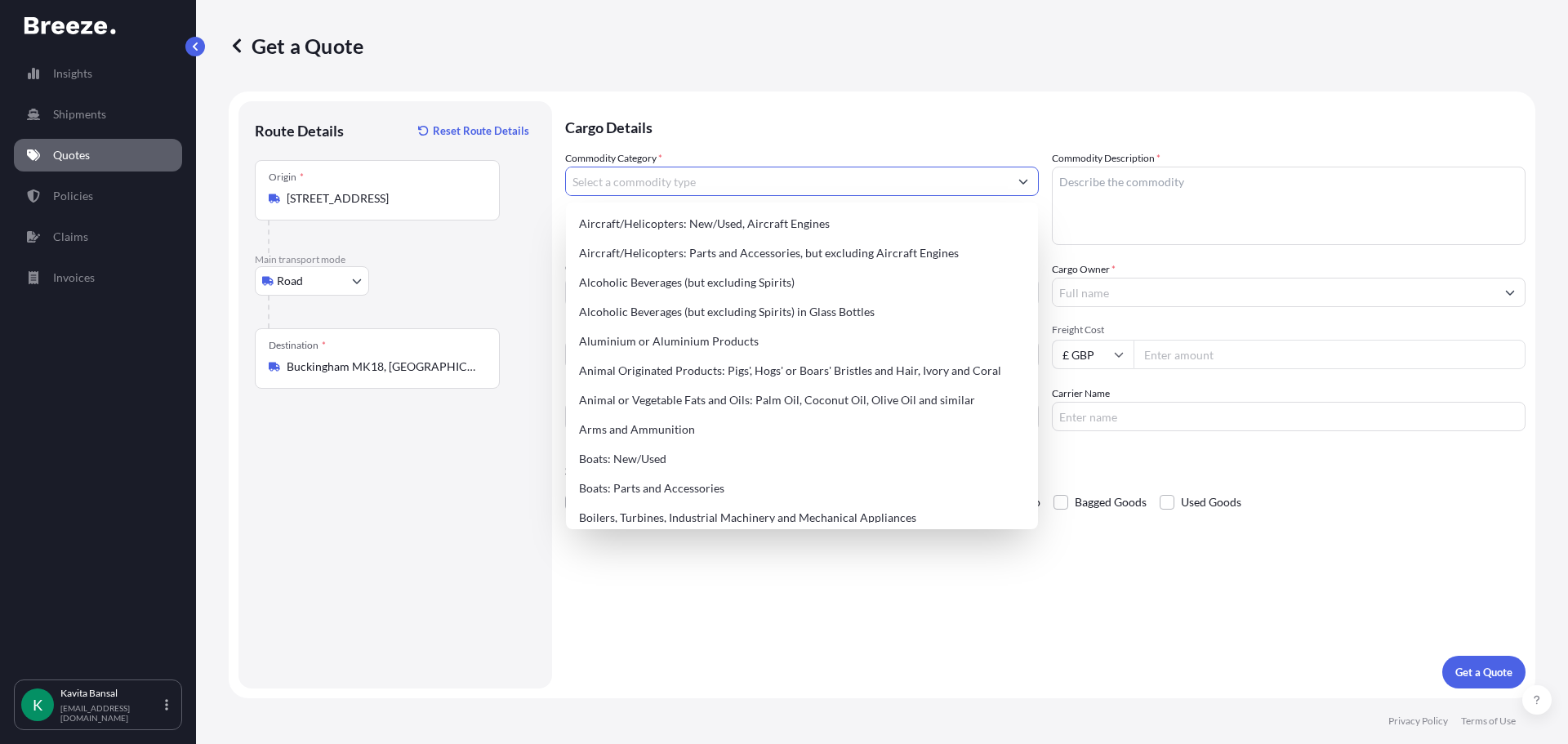 type on "m" 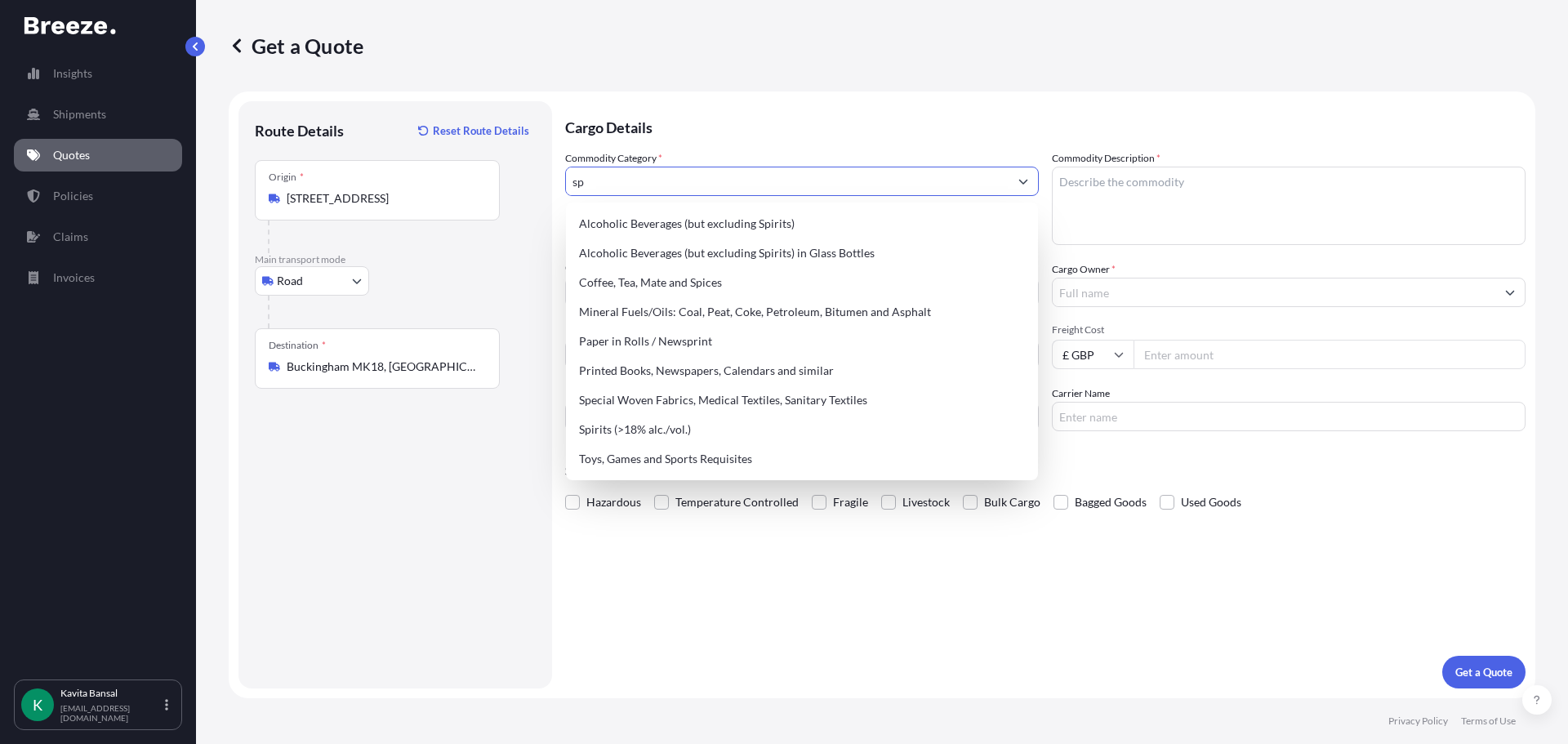 type on "s" 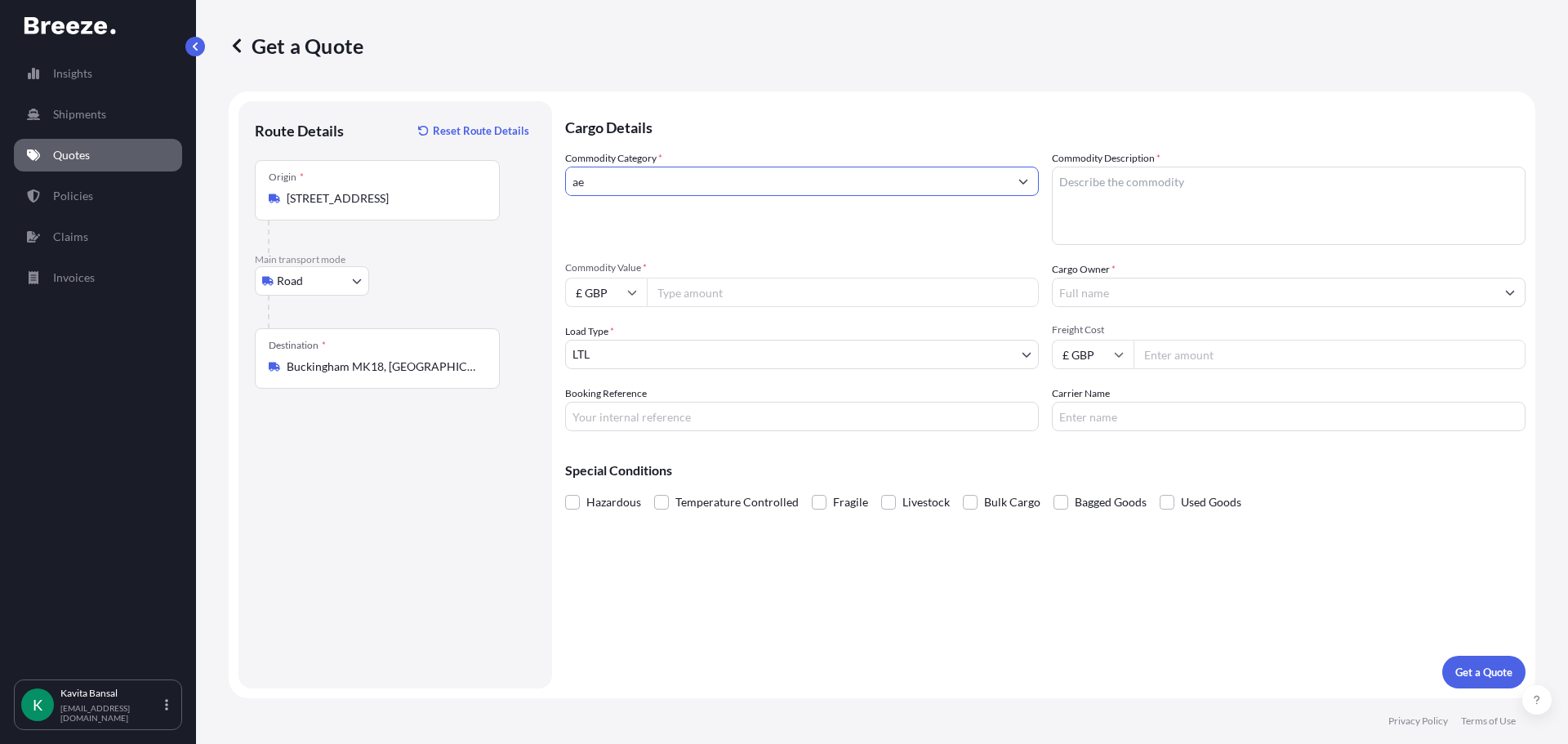 type on "a" 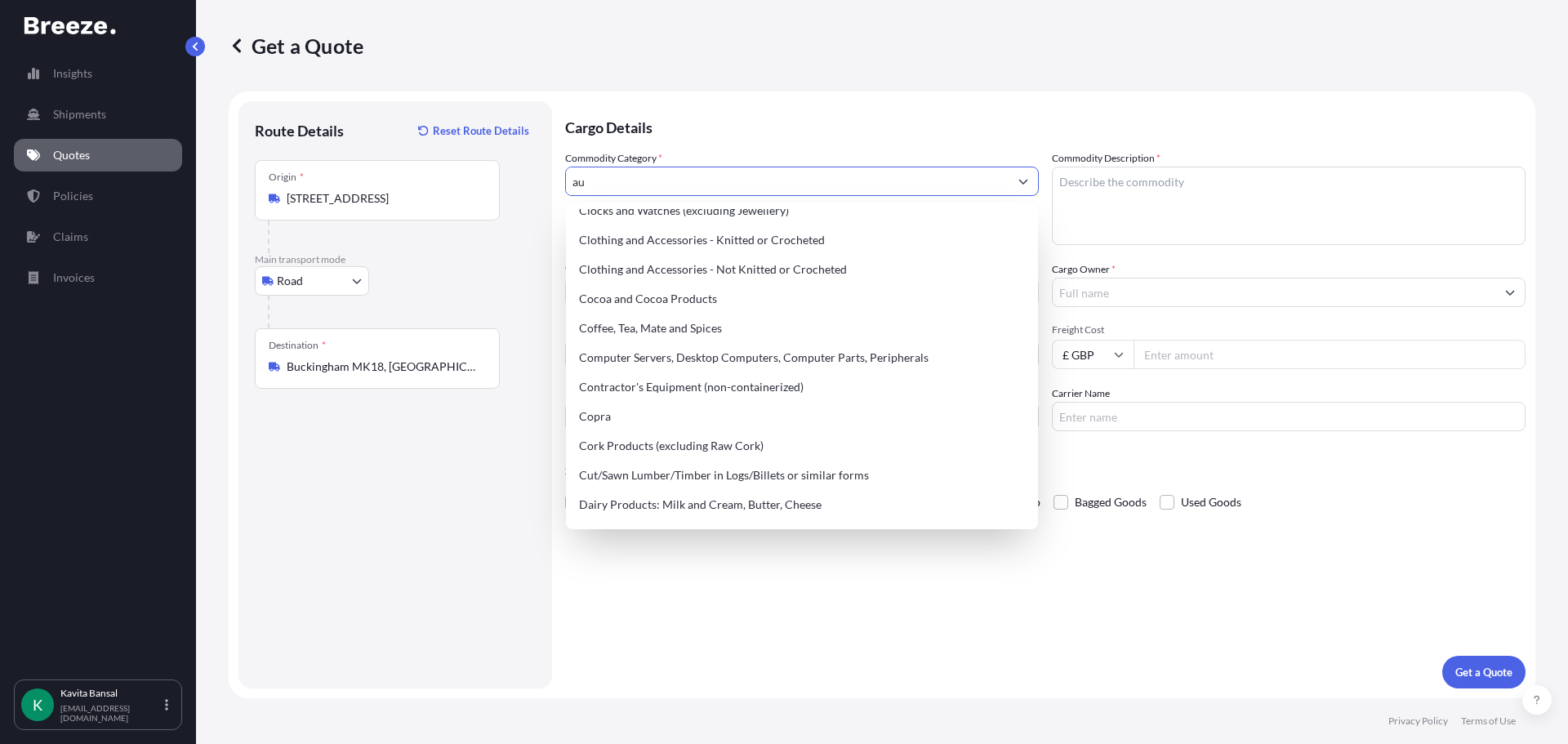 scroll, scrollTop: 0, scrollLeft: 0, axis: both 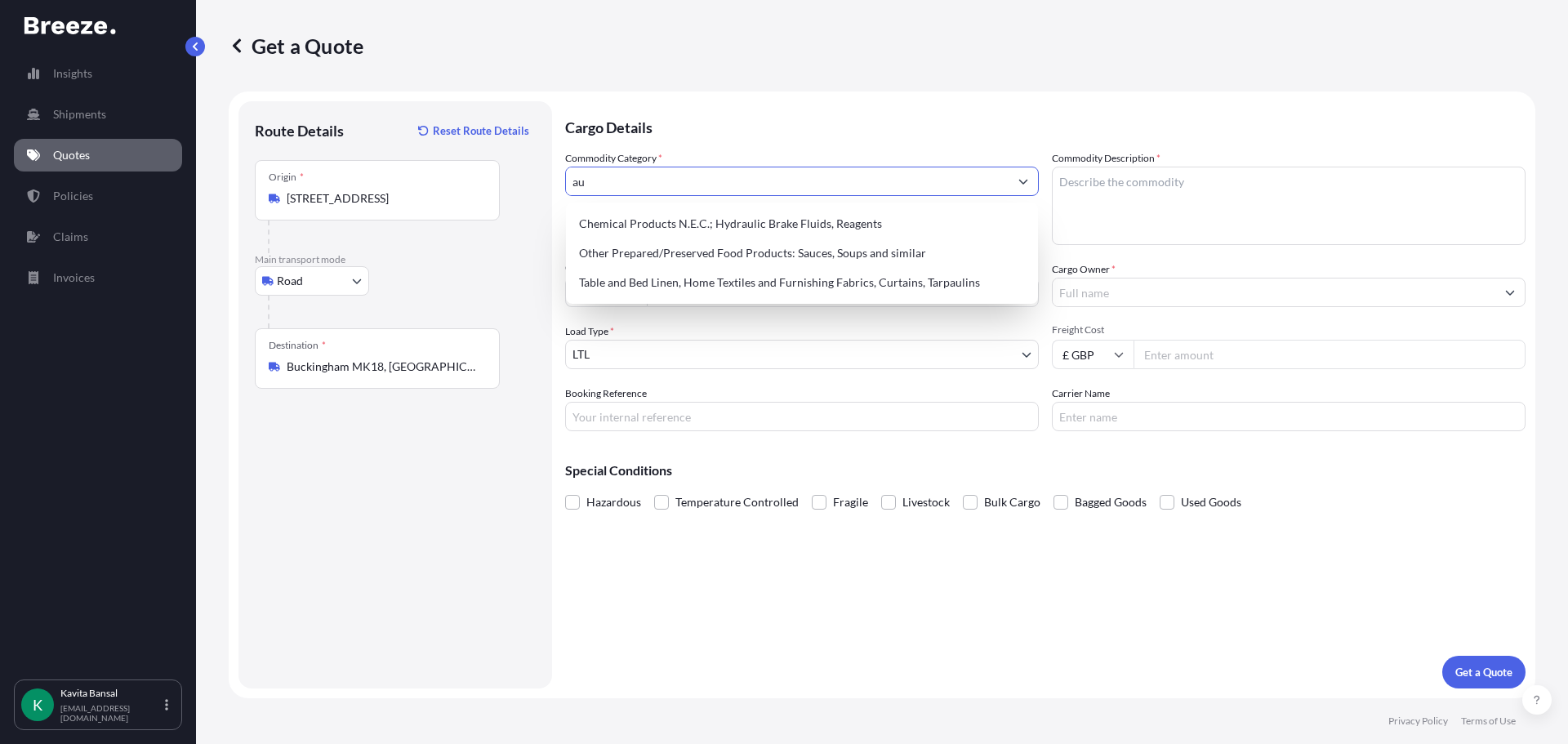 type on "a" 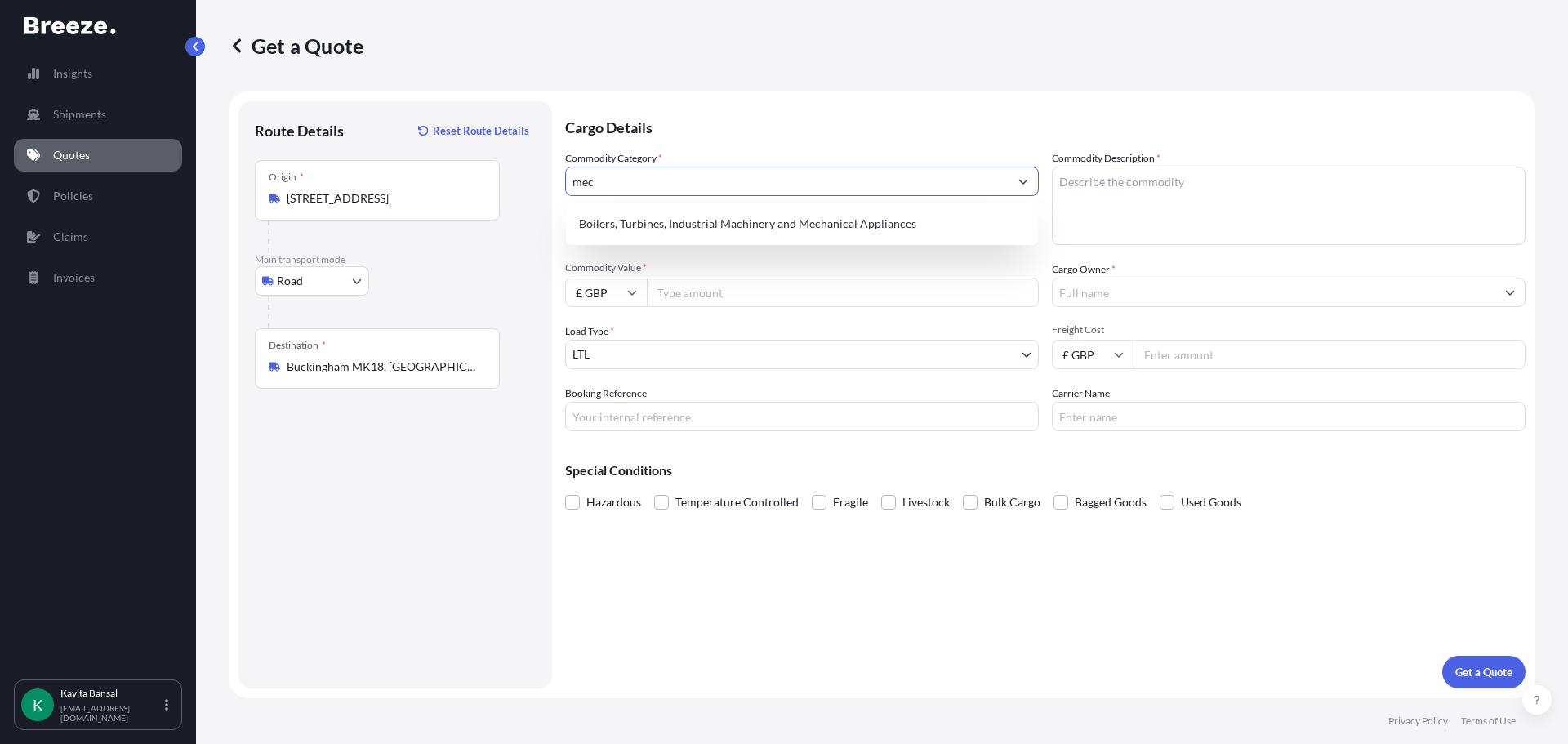 type on "mech" 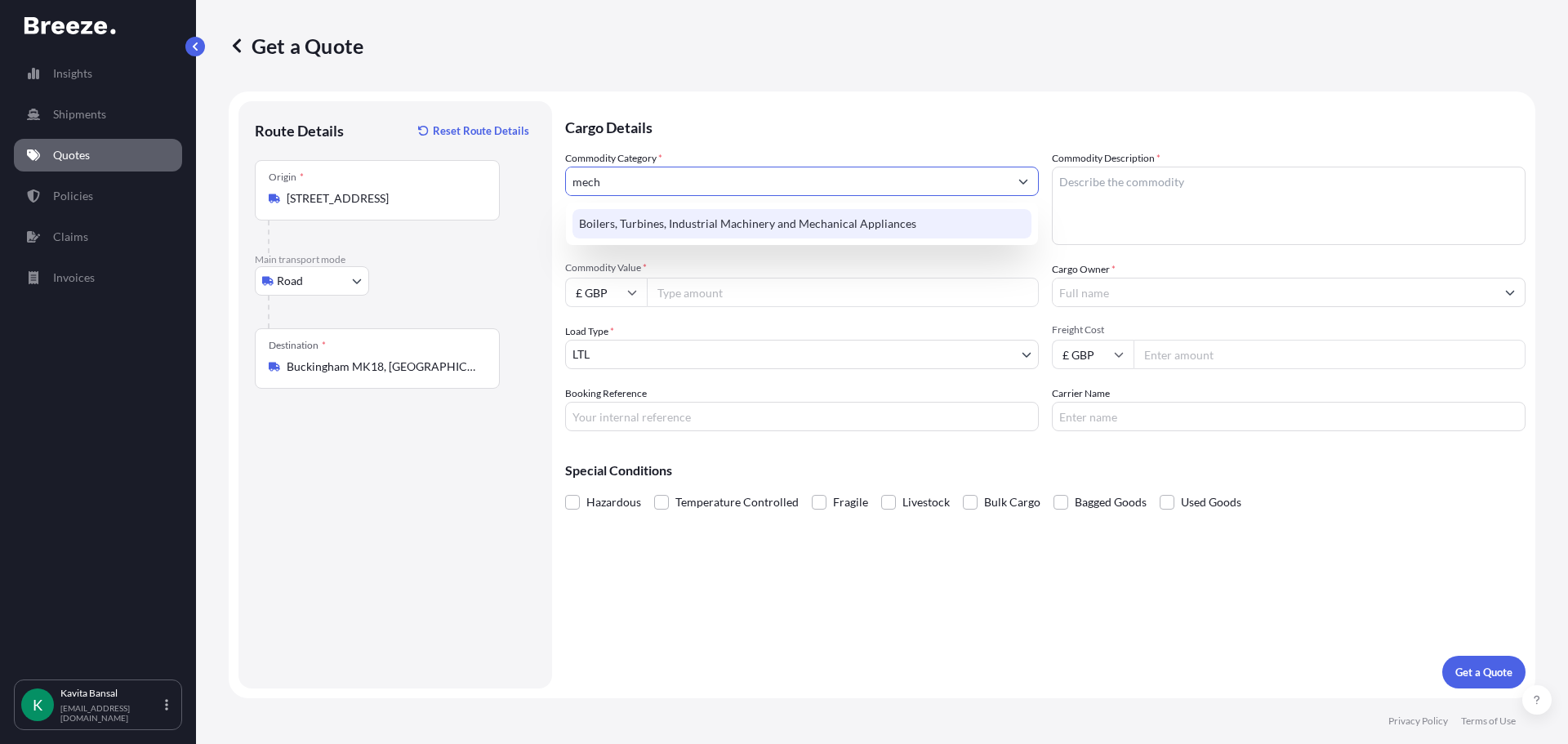 drag, startPoint x: 654, startPoint y: 185, endPoint x: 541, endPoint y: 198, distance: 113.74533 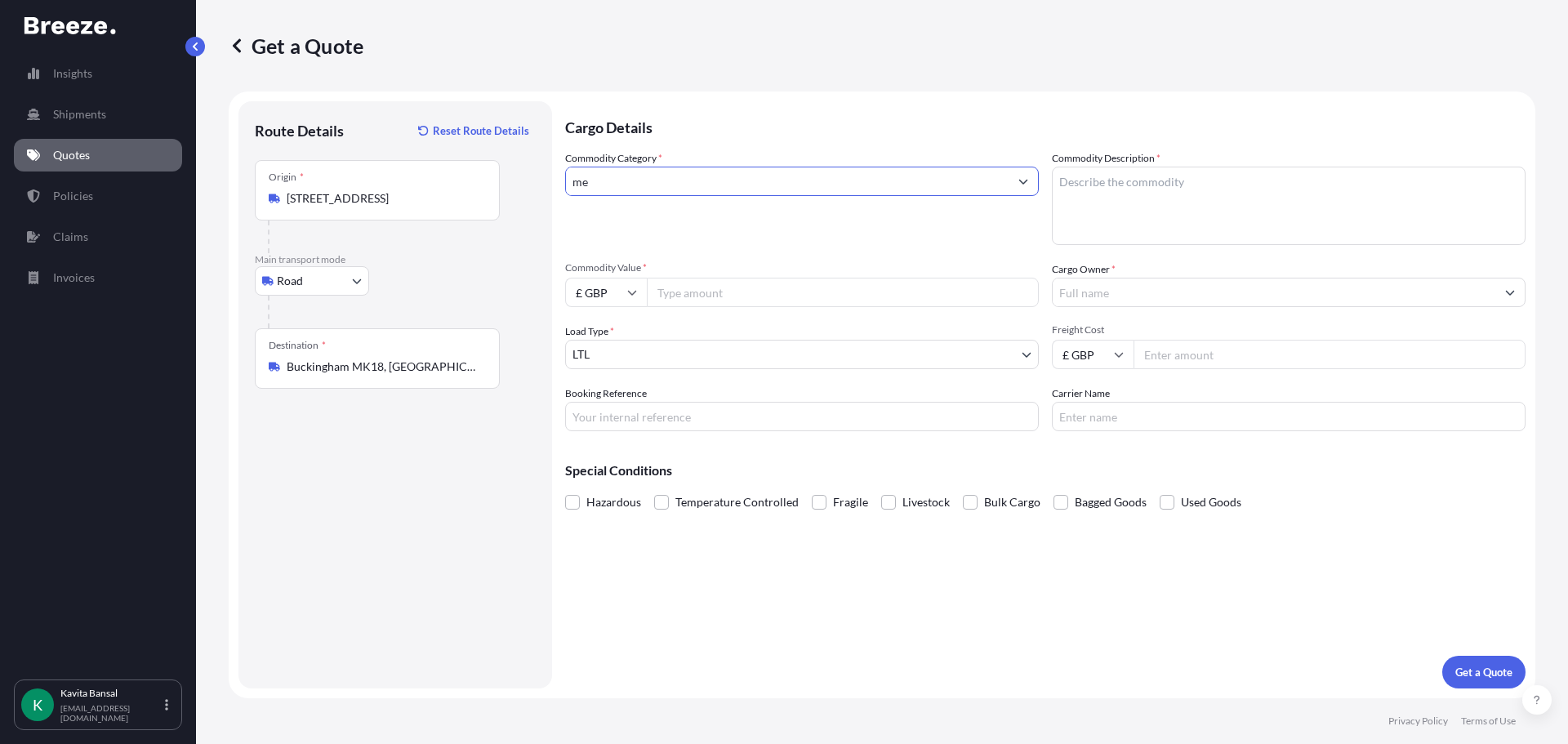 type on "m" 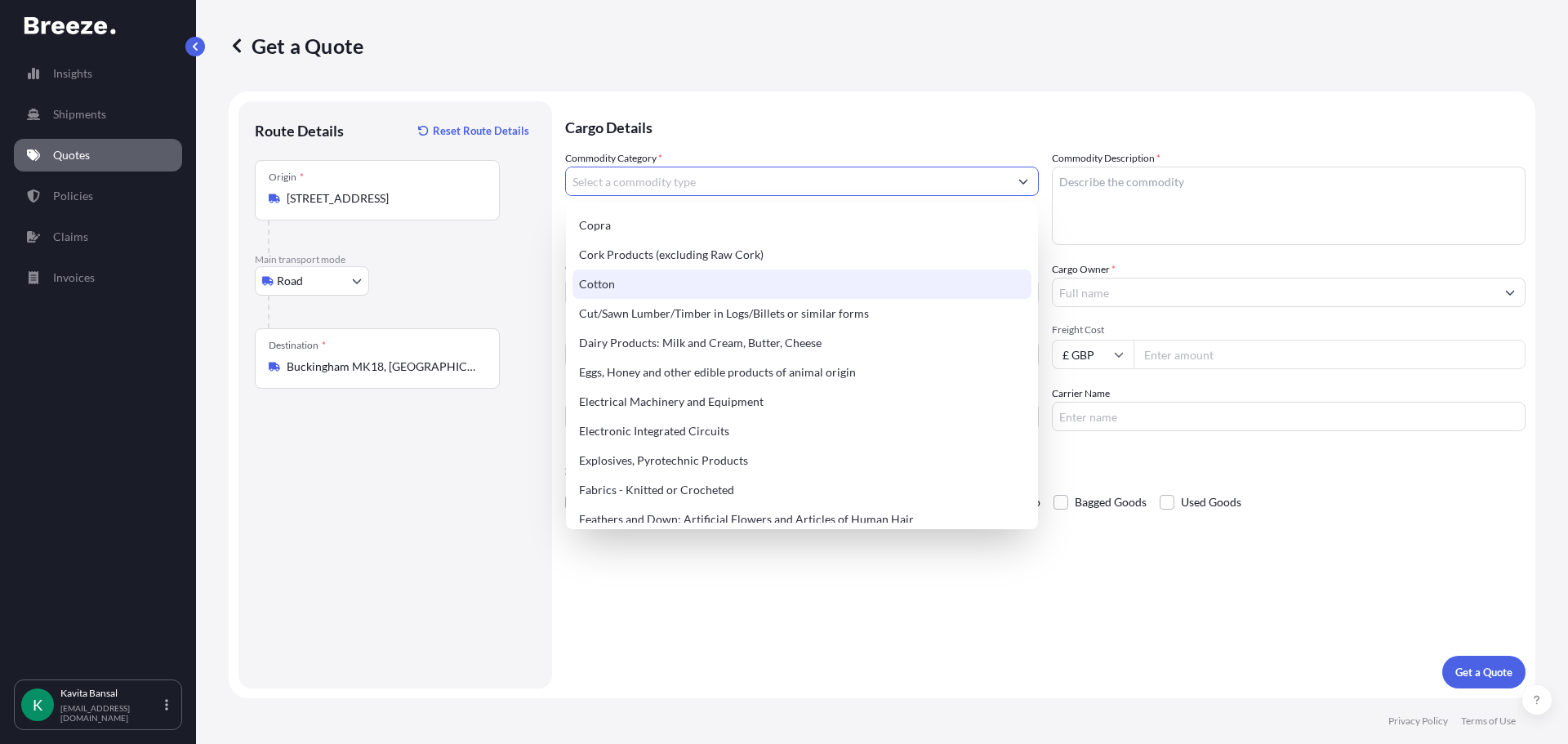 scroll, scrollTop: 817, scrollLeft: 0, axis: vertical 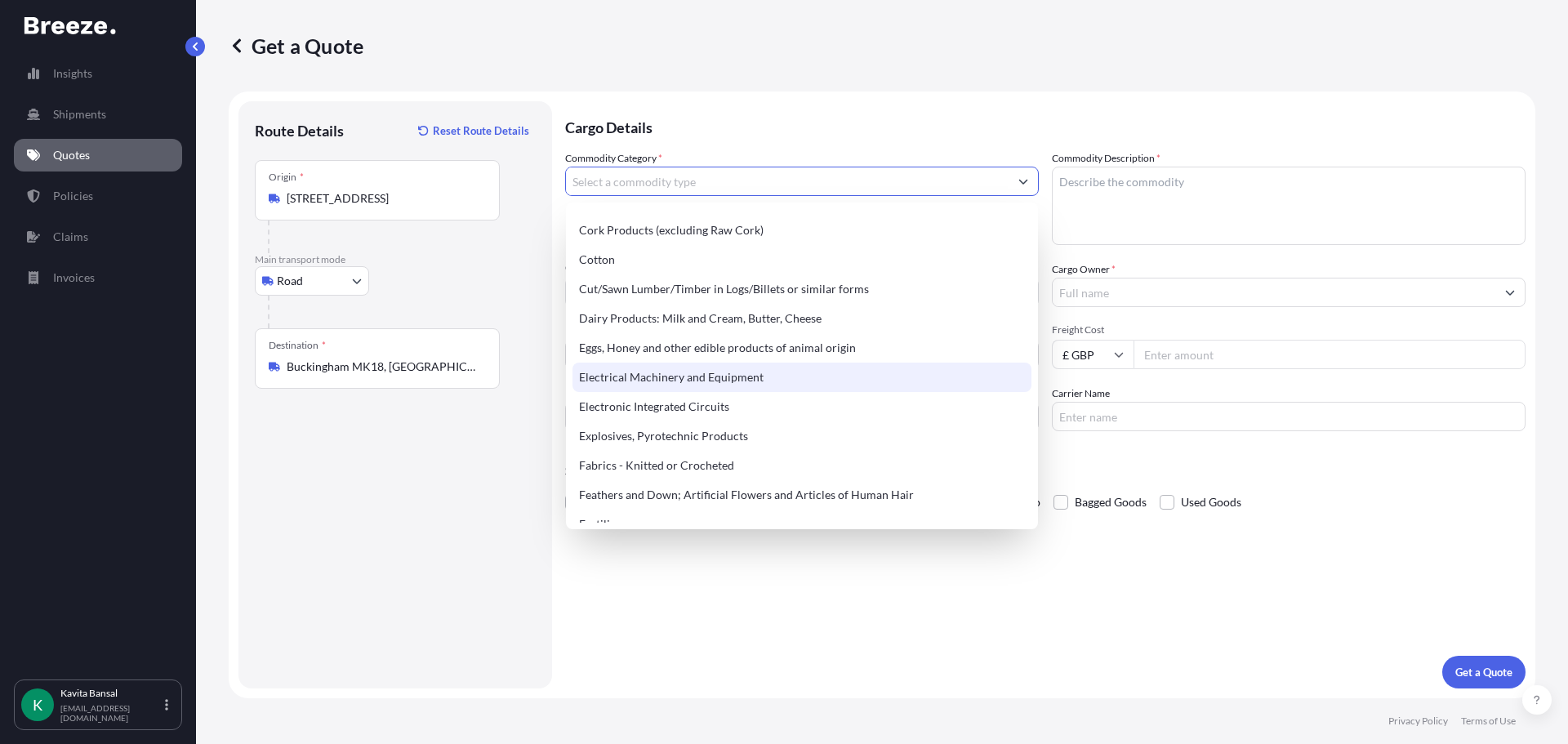 click on "Electrical Machinery and Equipment" at bounding box center (802, 377) 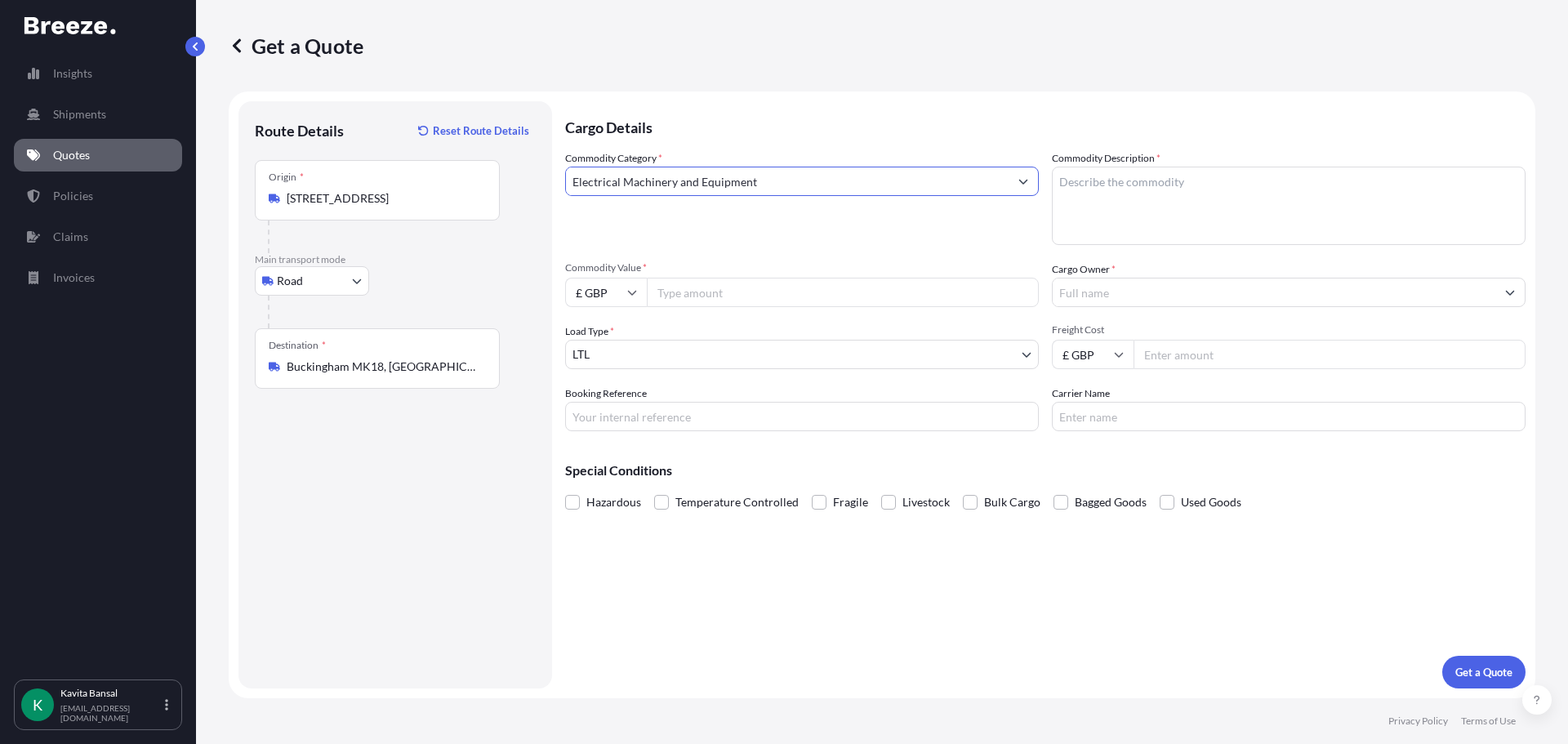 type on "Electrical Machinery and Equipment" 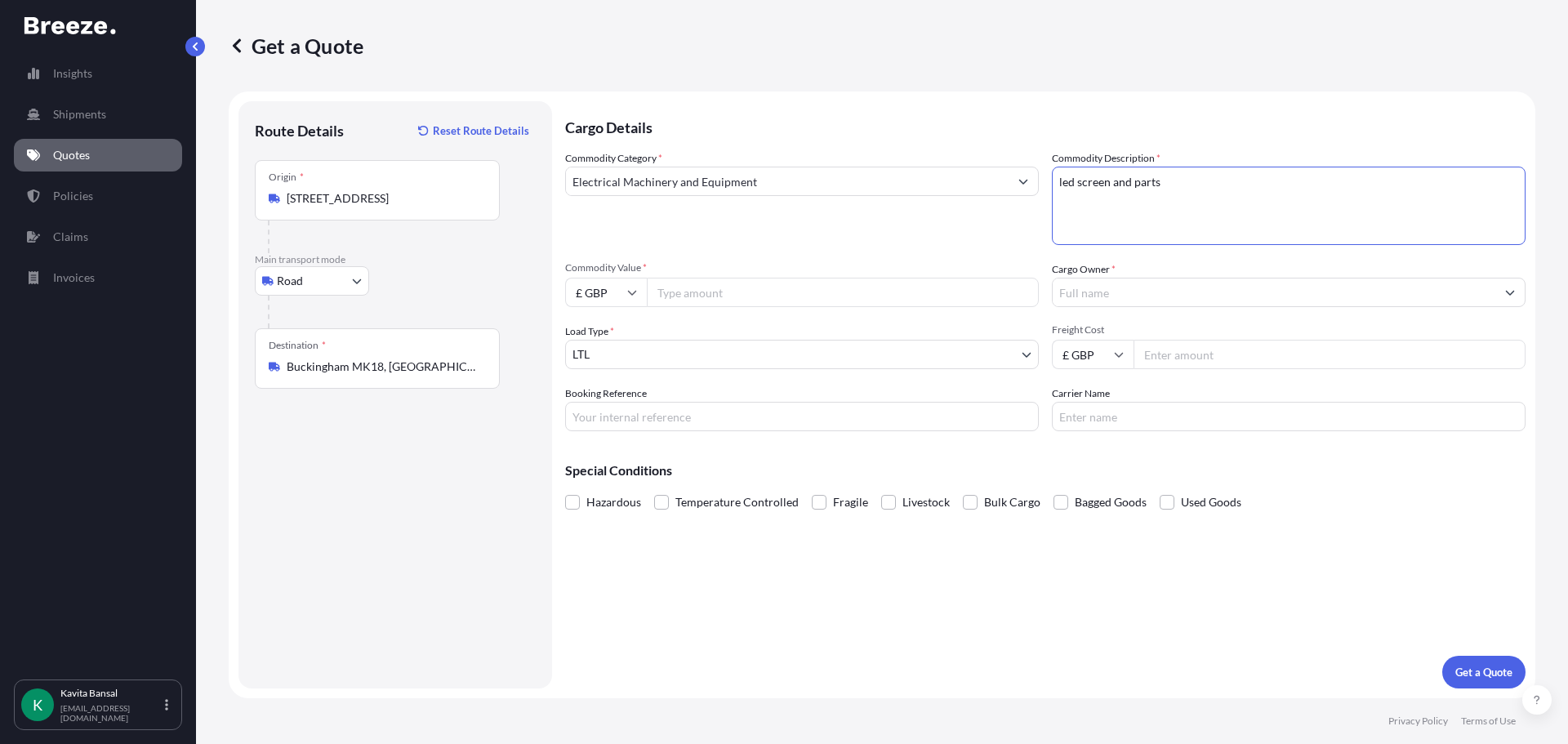 type on "led screen and parts" 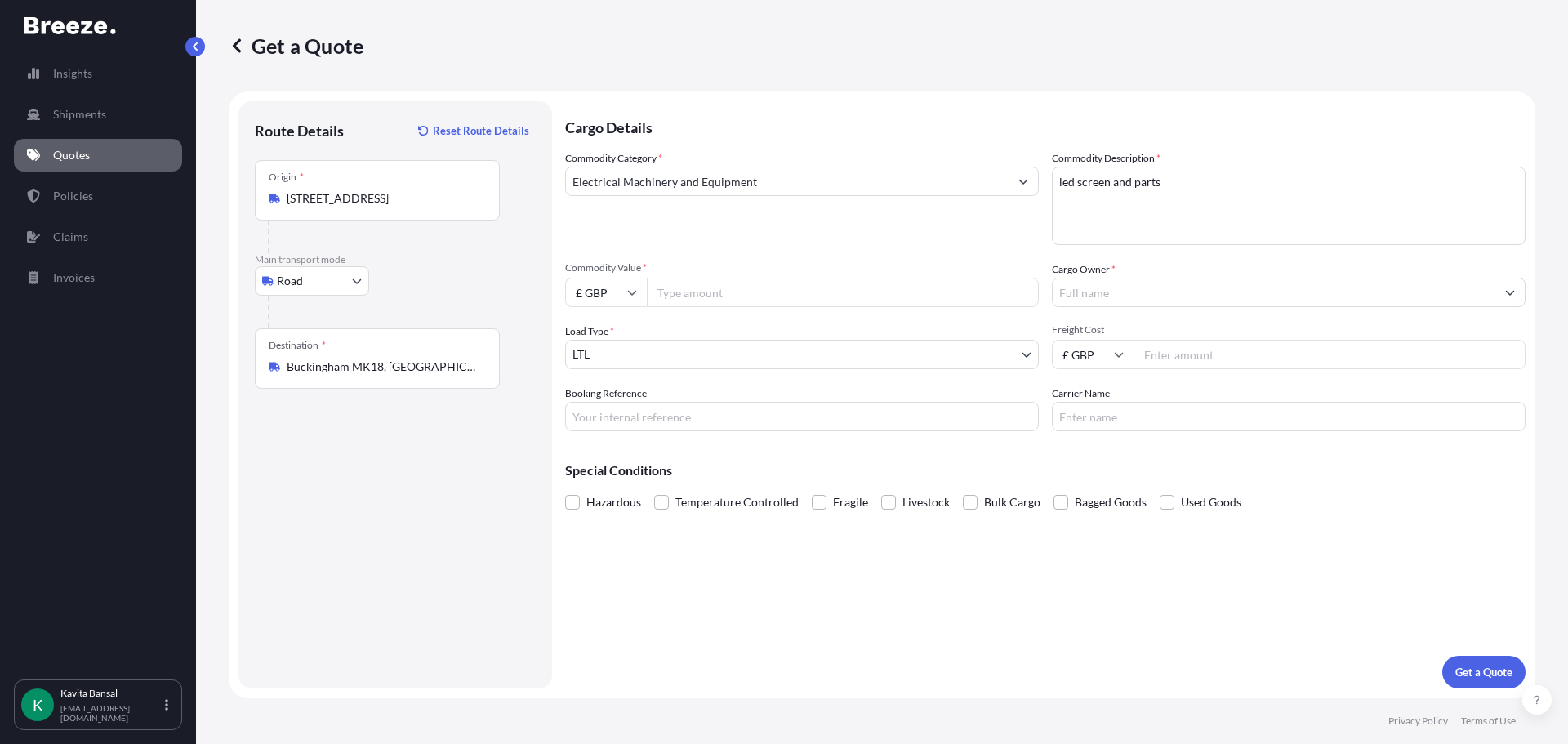 click on "Commodity Value   *" at bounding box center [843, 292] 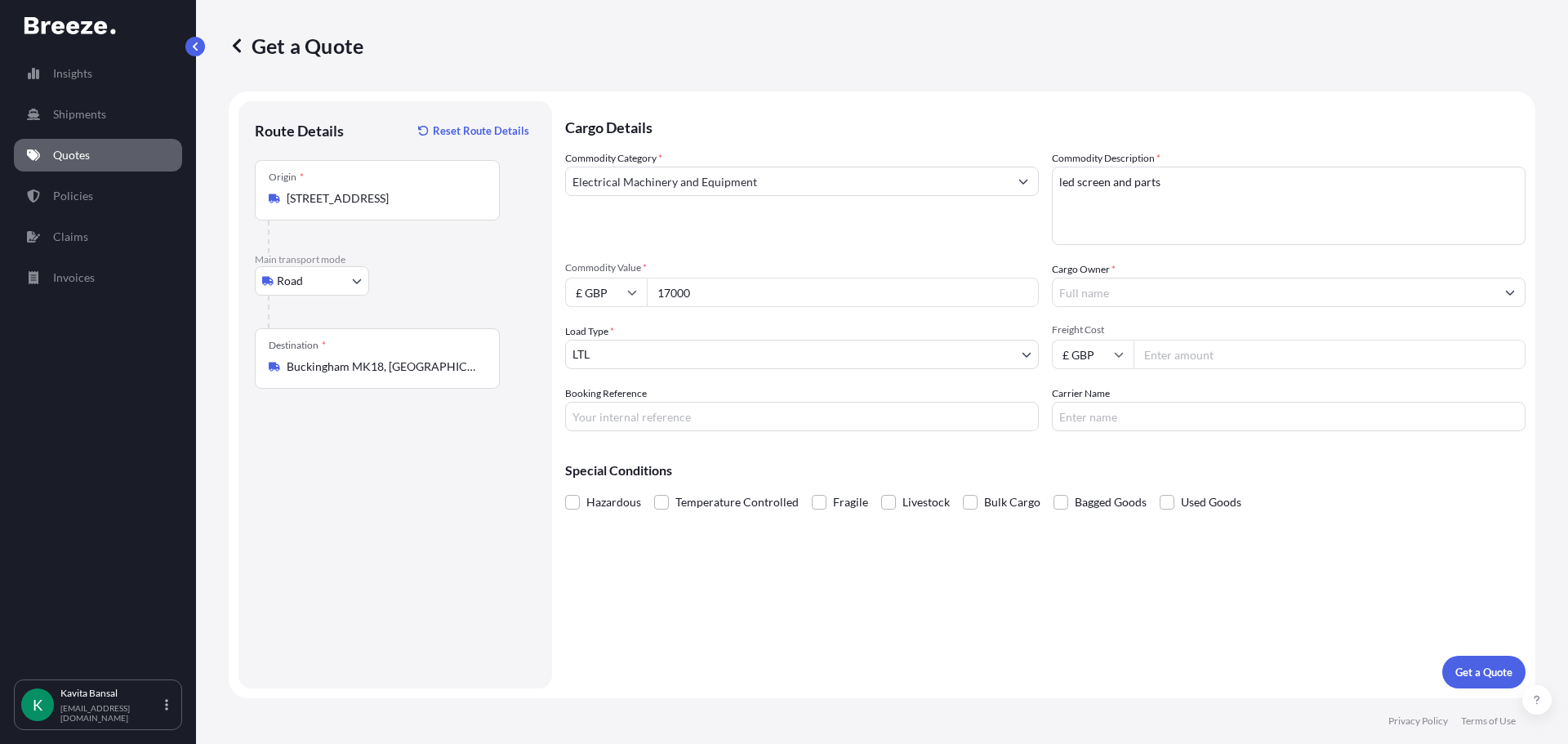 type on "17000" 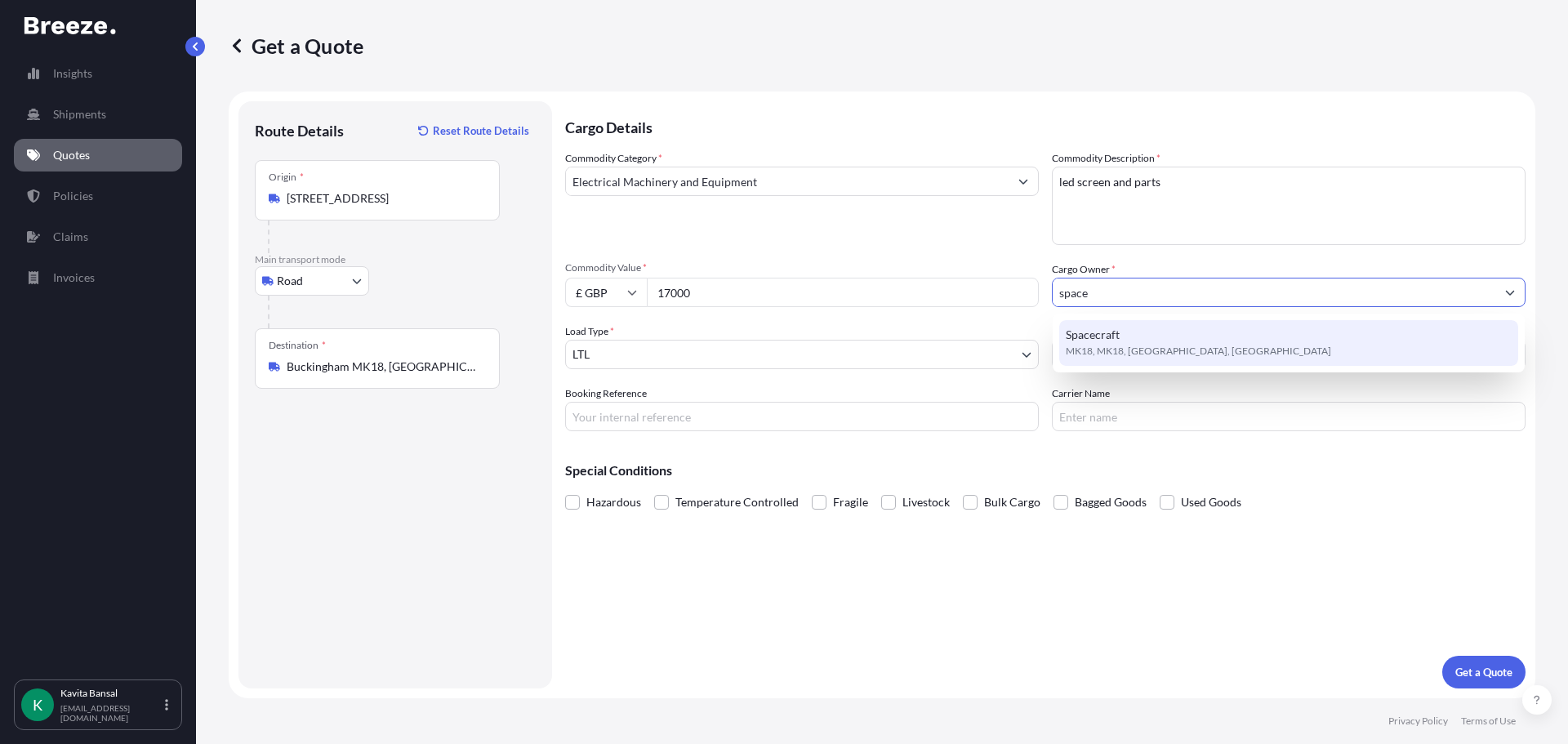 click on "MK18, MK18, [GEOGRAPHIC_DATA], [GEOGRAPHIC_DATA]" at bounding box center [1198, 351] 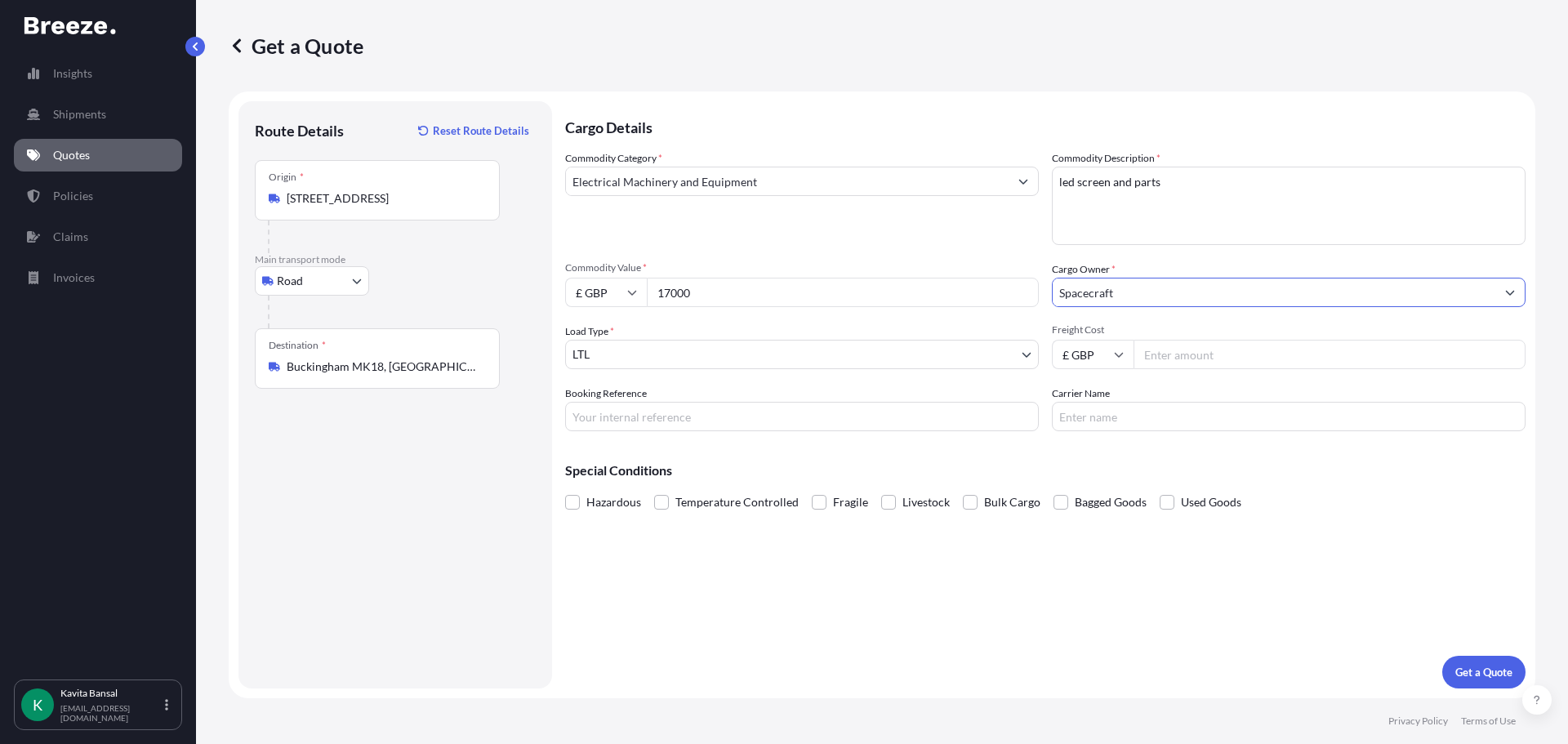 type on "Spacecraft" 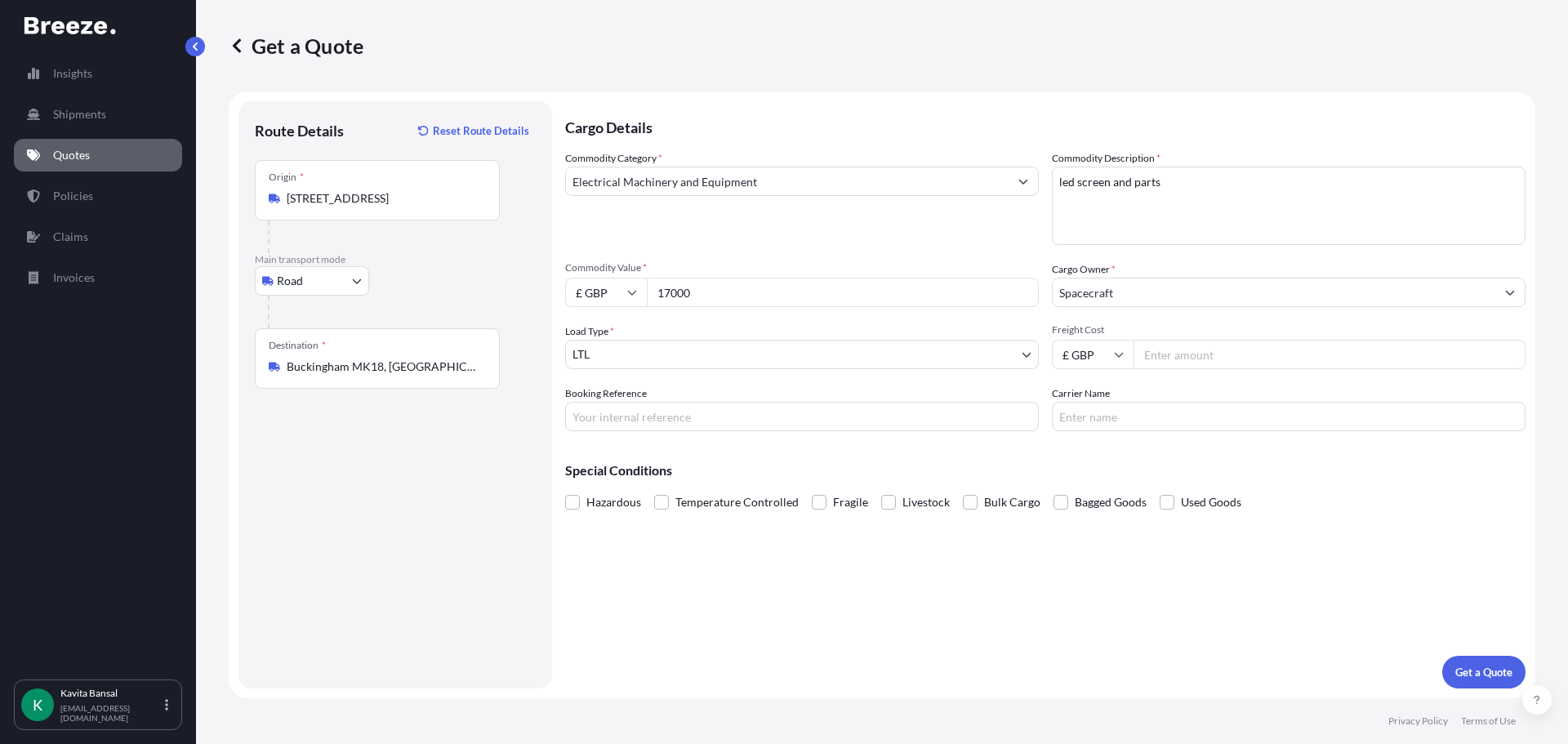 click on "Freight Cost" at bounding box center (1330, 354) 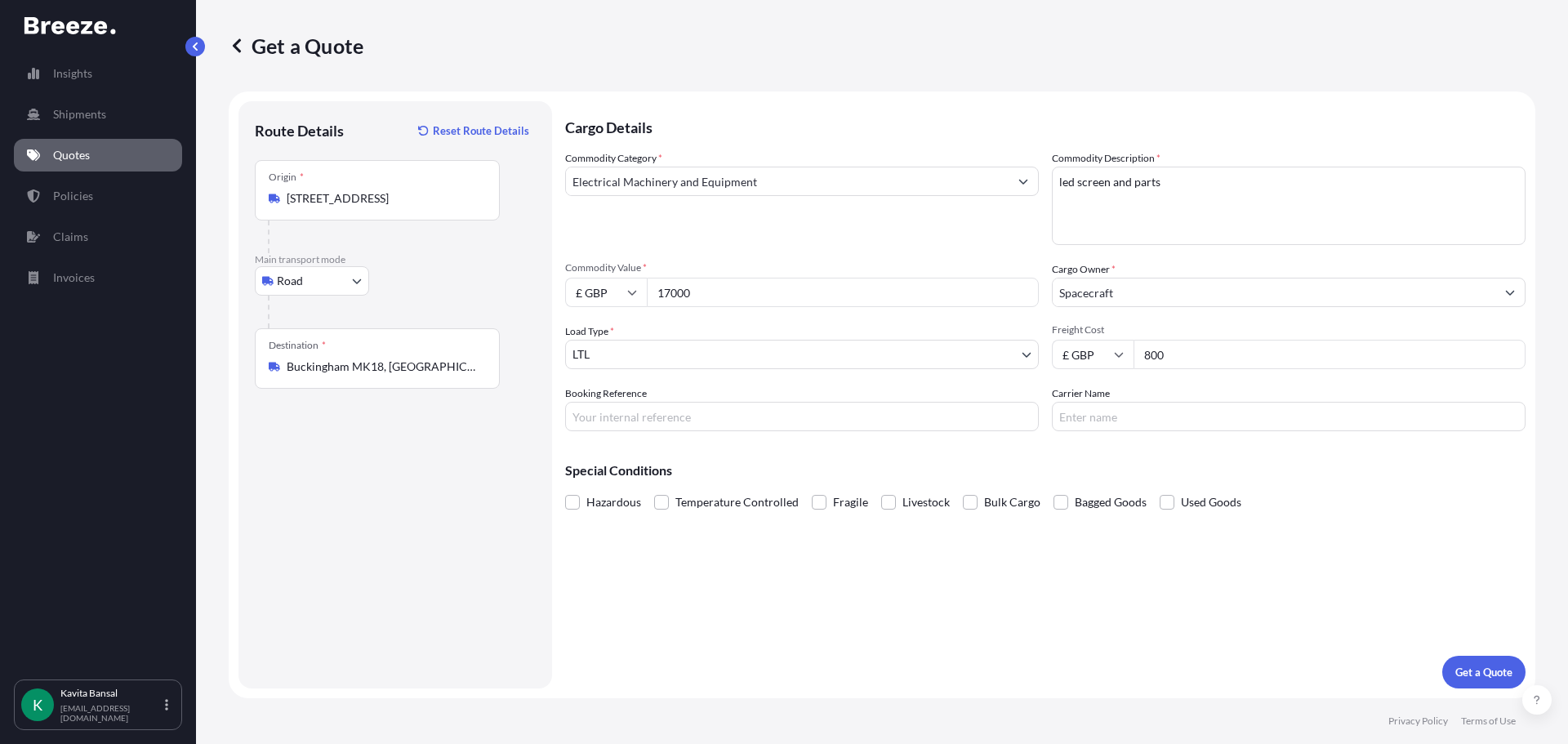 type on "800" 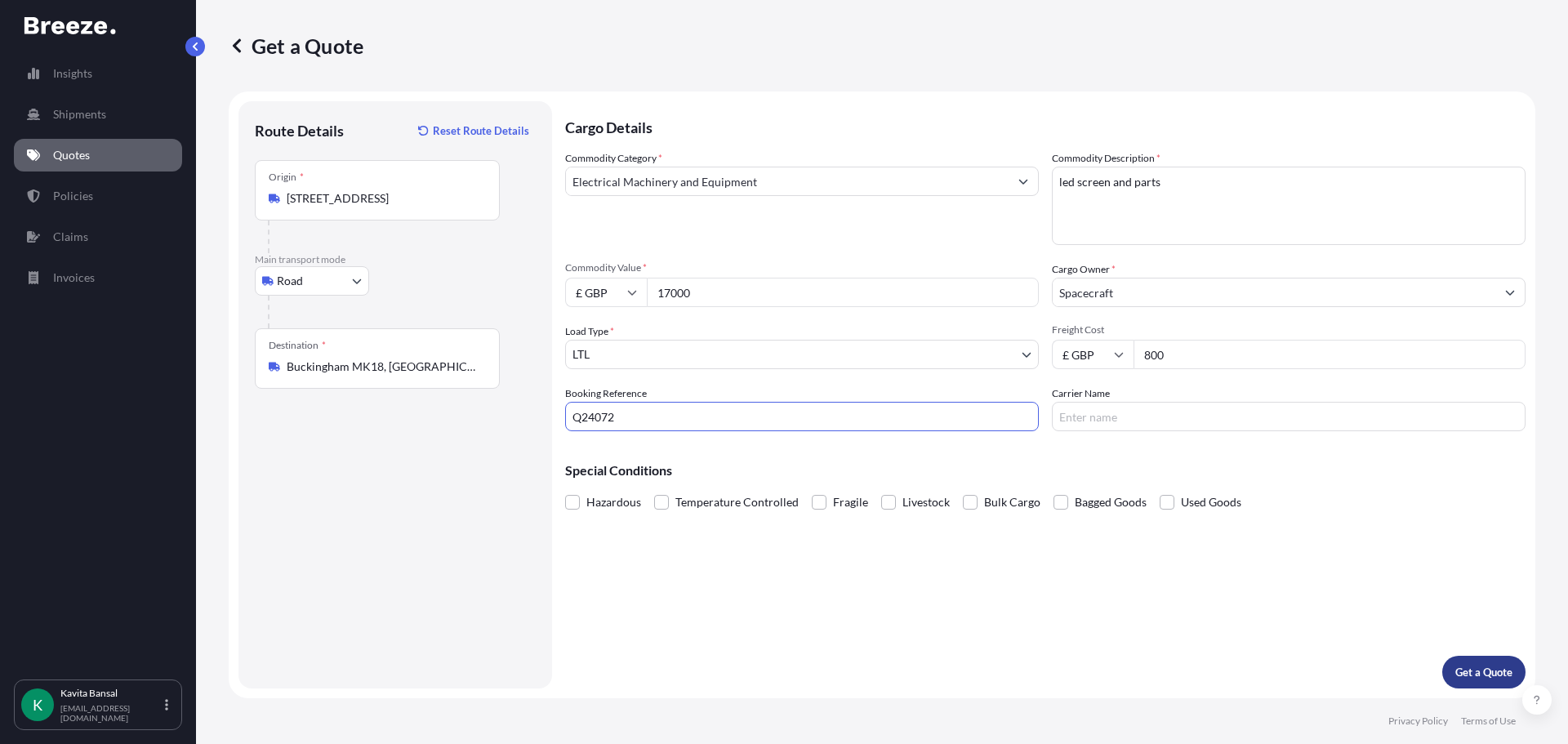 type on "Q24072" 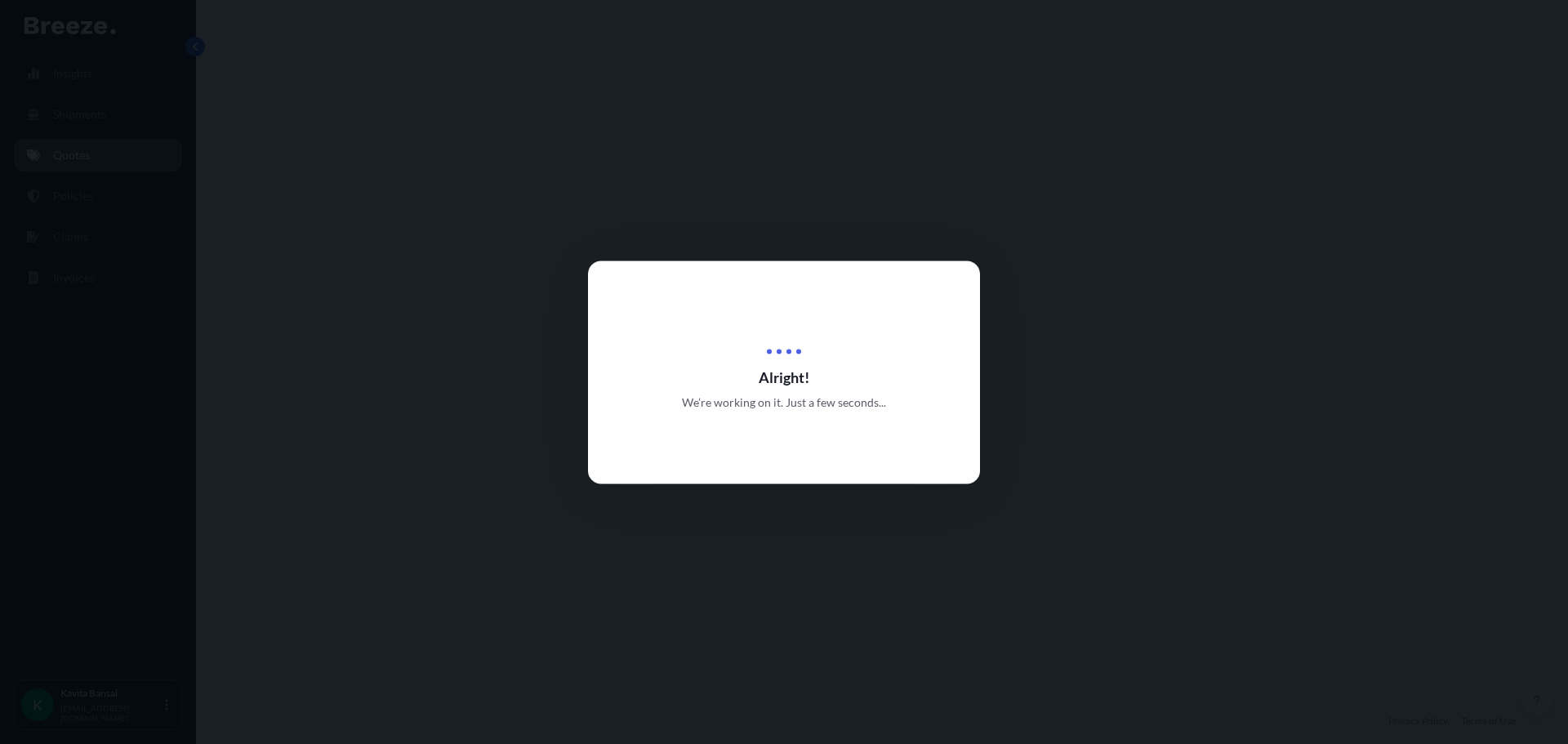 select on "Road" 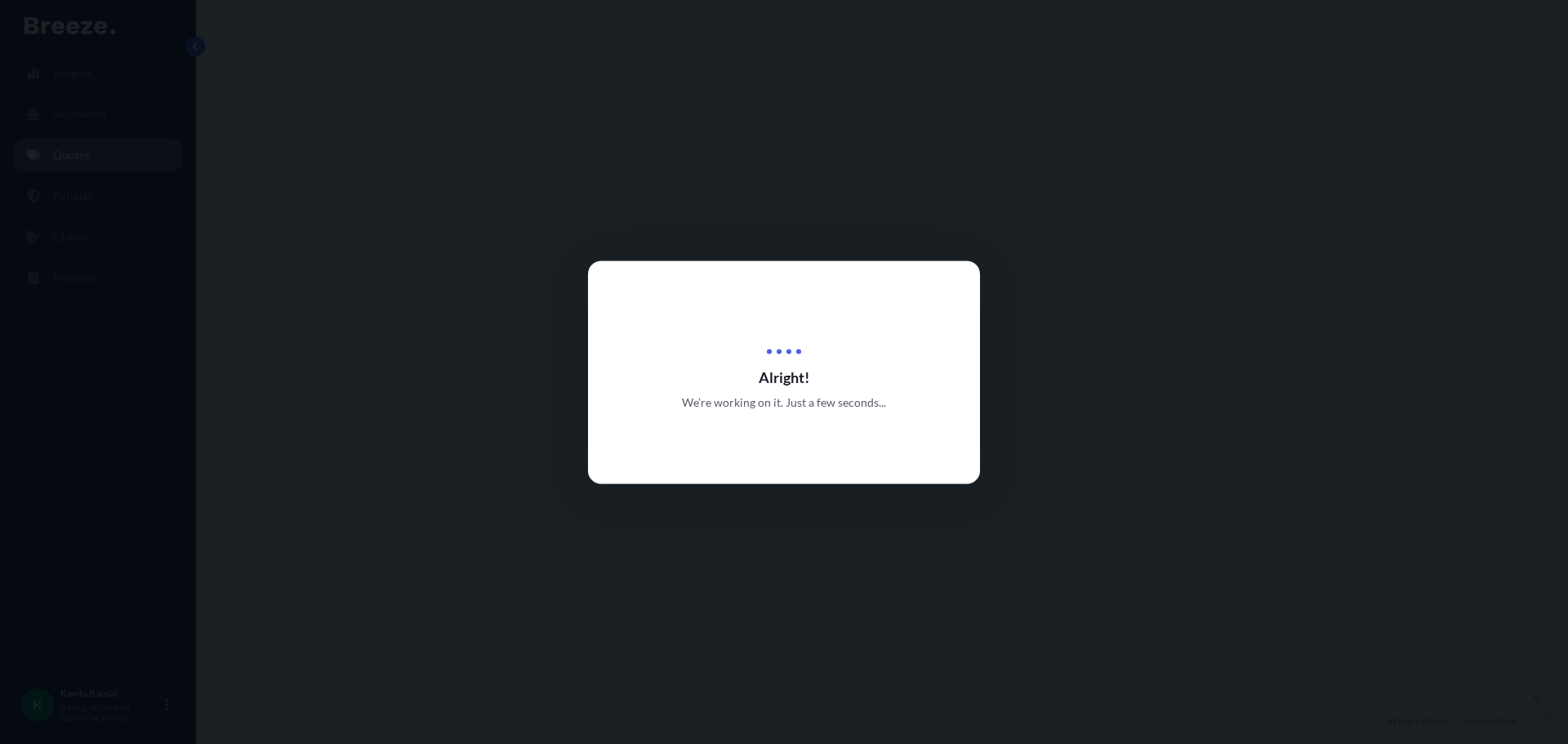 select on "1" 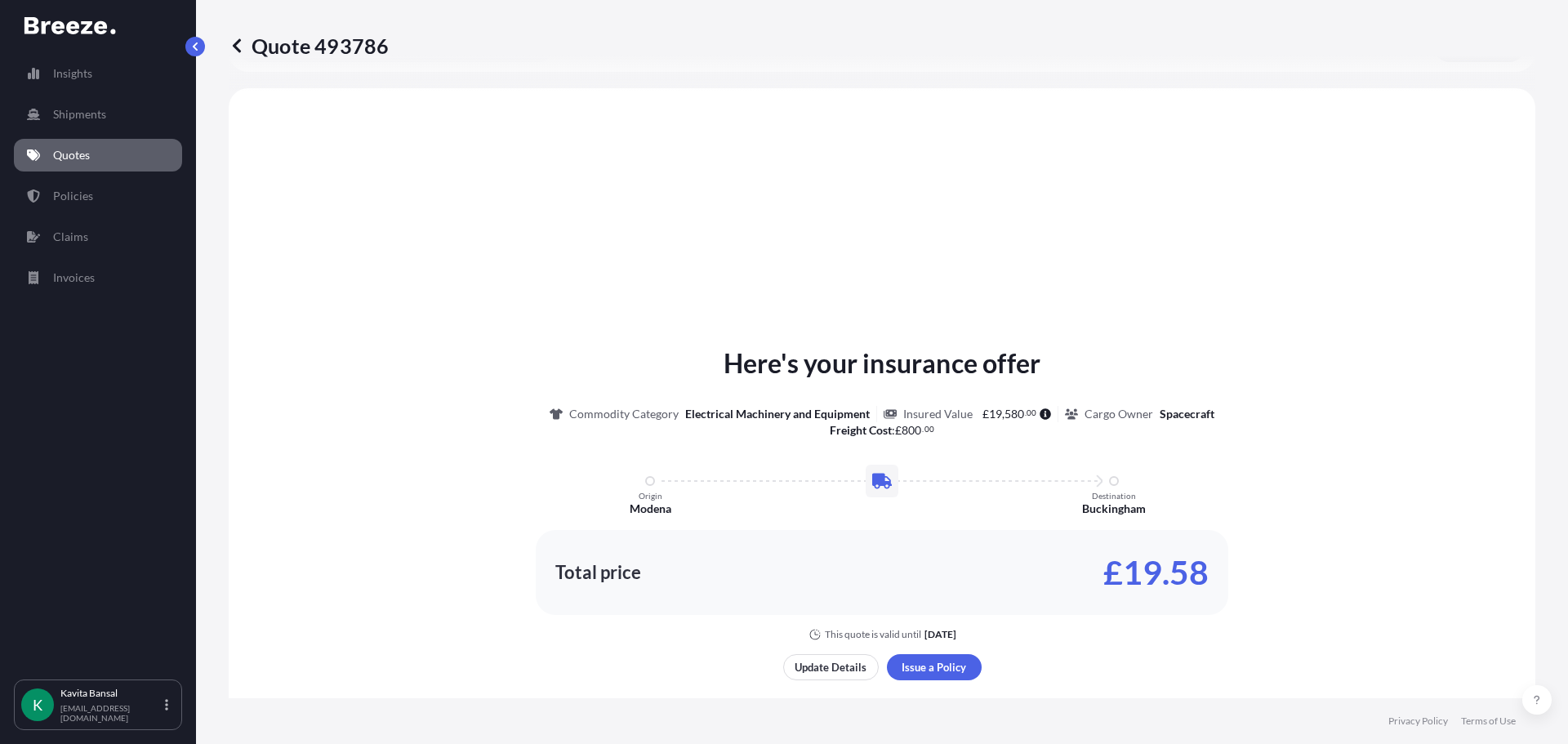 scroll, scrollTop: 490, scrollLeft: 0, axis: vertical 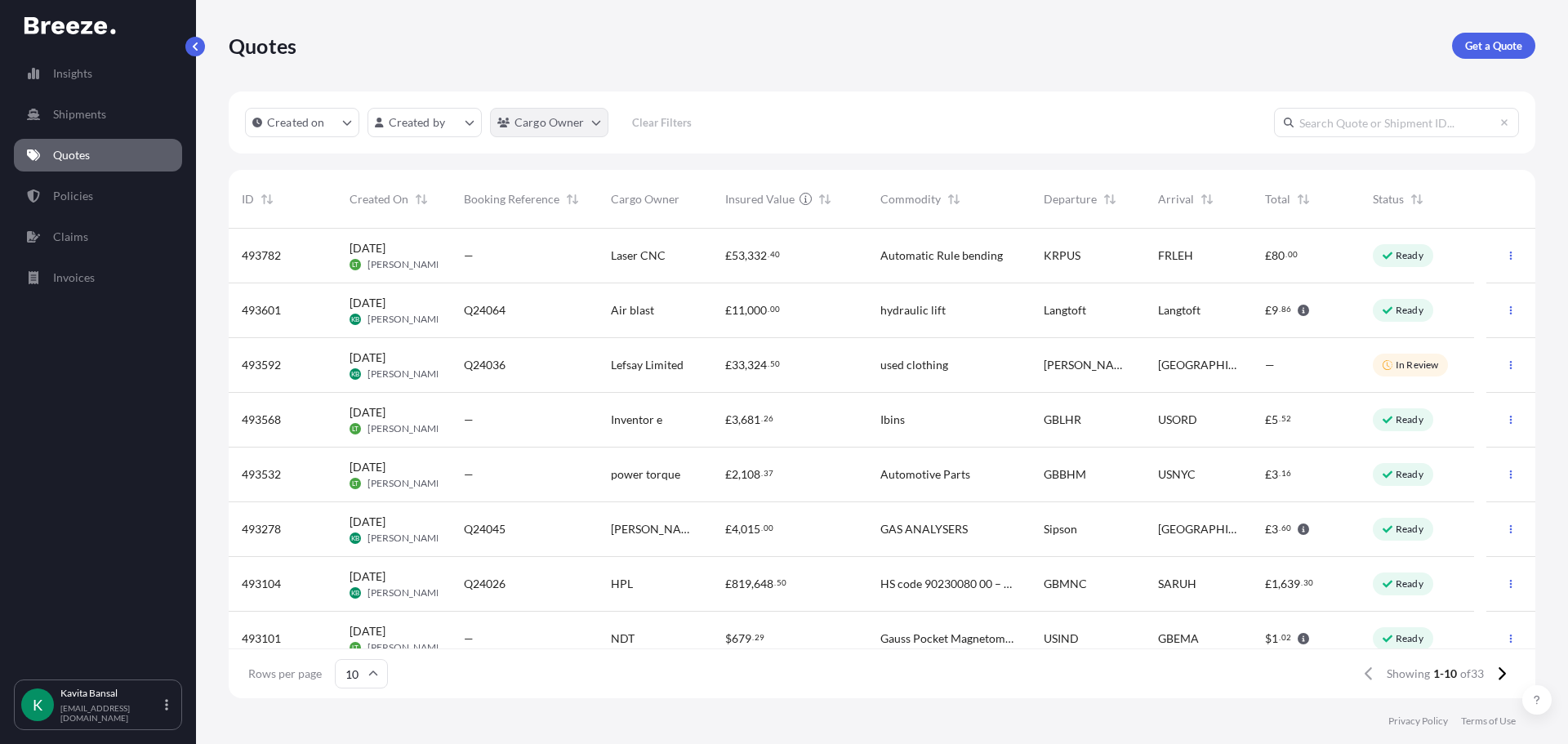 click on "Insights Shipments Quotes Policies Claims Invoices K Kavita   Bansal kavita@independent-freight.com Quotes Get a Quote Created on Created by Cargo Owner Clear Filters ID Created On Booking Reference Cargo Owner Insured Value Commodity Departure Arrival Total Status 493782 2 Jul 2025 LT Lisa Turvey — Laser CNC £ 53 , 332 . 40 Automatic Rule bending KRPUS FRLEH £ 80 . 00 Ready 493601 30 Jun 2025 KB Kavita Bansal Q24064  Air blast £ 11 , 000 . 00 hydraulic lift  Langtoft Langtoft £ 9 . 86 Ready 493592 30 Jun 2025 KB Kavita Bansal Q24036  Lefsay Limited £ 33 , 324 . 50 used clothing  Frampton Cotterell Tunis — In Review 493568 30 Jun 2025 LT Lisa Turvey — Inventor e £ 3 , 681 . 26 Ibins GBLHR USORD £ 5 . 52 Ready 493532 27 Jun 2025 LT Lisa Turvey — power torque  £ 2 , 108 . 37 Automotive Parts GBBHM USNYC £ 3 . 16 Ready 493278 25 Jun 2025 KB Kavita Bansal Q24045  Davies Environmental Consultants £ 4 , 015 . 00 GAS ANALYSERS  Sipson Cardiff £ 3 . 60 Ready 493104 23 Jun 2025 KB Q24026" at bounding box center [784, 372] 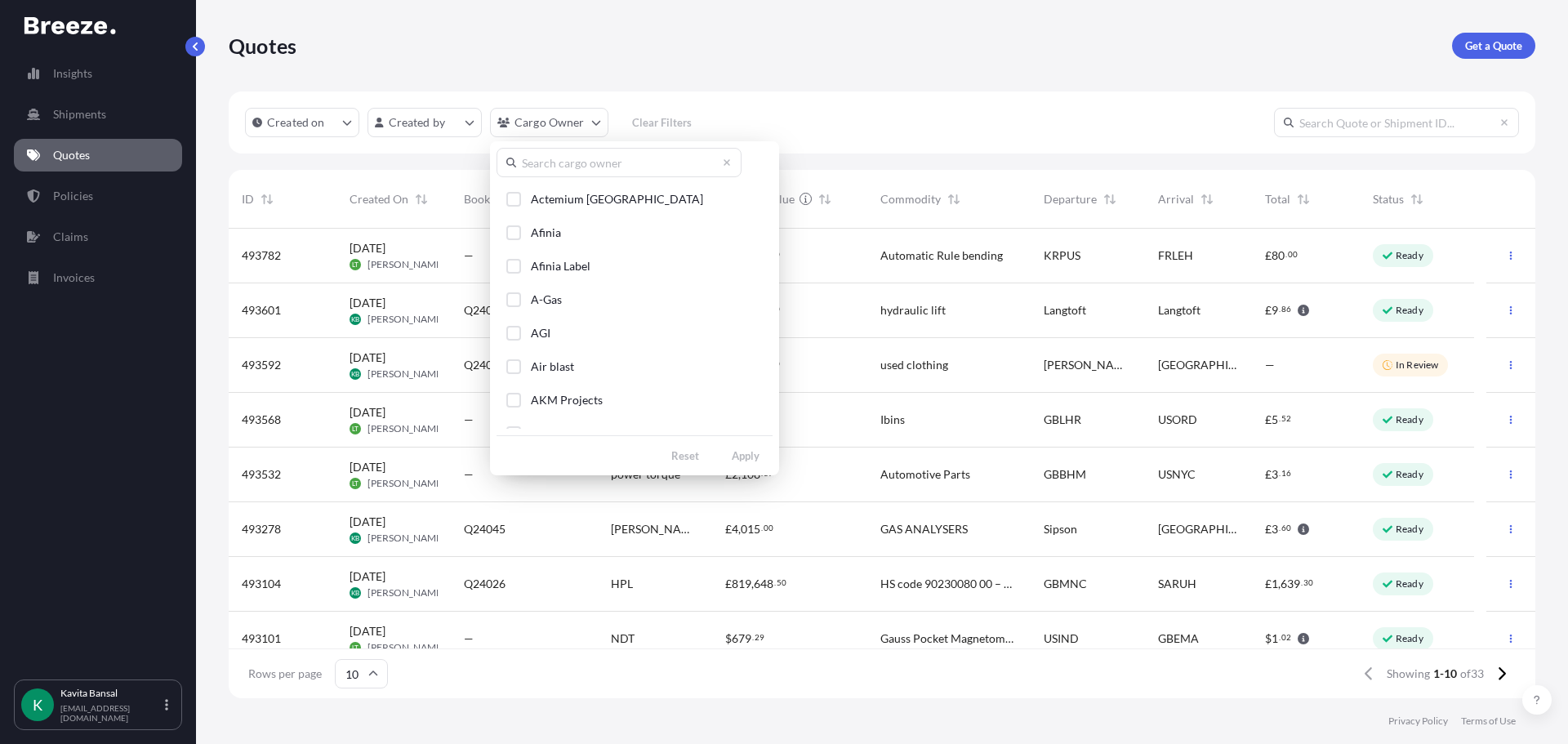 click on "Actemium Birmingham Afinia Afinia Label A-Gas AGI  Air blast AKM Projects AKM Projects  Alemark Holdings  AMI AVL powertrain  Avon dynamic  A. W. Champion Limited  Biocote Brigantes  Brownfield Solutions Ltd Carwoods CCS Christy Hydraulics Danecca Limited Danecca Systems Limited Davies Environmental Consultants DEE Design integration EJ  EJ Fabrication  Emerallt  Evolution Dome Flylight  froude Froude  Froude Limited Froude Ltd George Wilson Metering George Wilson Metering Ltd Gradient Engineering Ltd  Haberdashery Hillside Bison Precision Ltd HPL HPL IG Technology  Inventor e IPG Photonics Laser CNC Lefsay Limited Metal Processing Technologies Limited (MPT) Metrasens  NDT orbit design Performance lab  Phoenix Scales Ltd power torque  Power torque  Power Torque  Power Torque  Power Torque Engineering Ltd QED Renewable Energy  Rowden Technologies Rowden technology  Scitek Consultants Ltd  Spacecraft  Spongehammer Sponge Hammer Stern Energy Stern Energy Limited Strand Hardware thq Ultra ICT Viridian Nutrition" at bounding box center (635, 308) 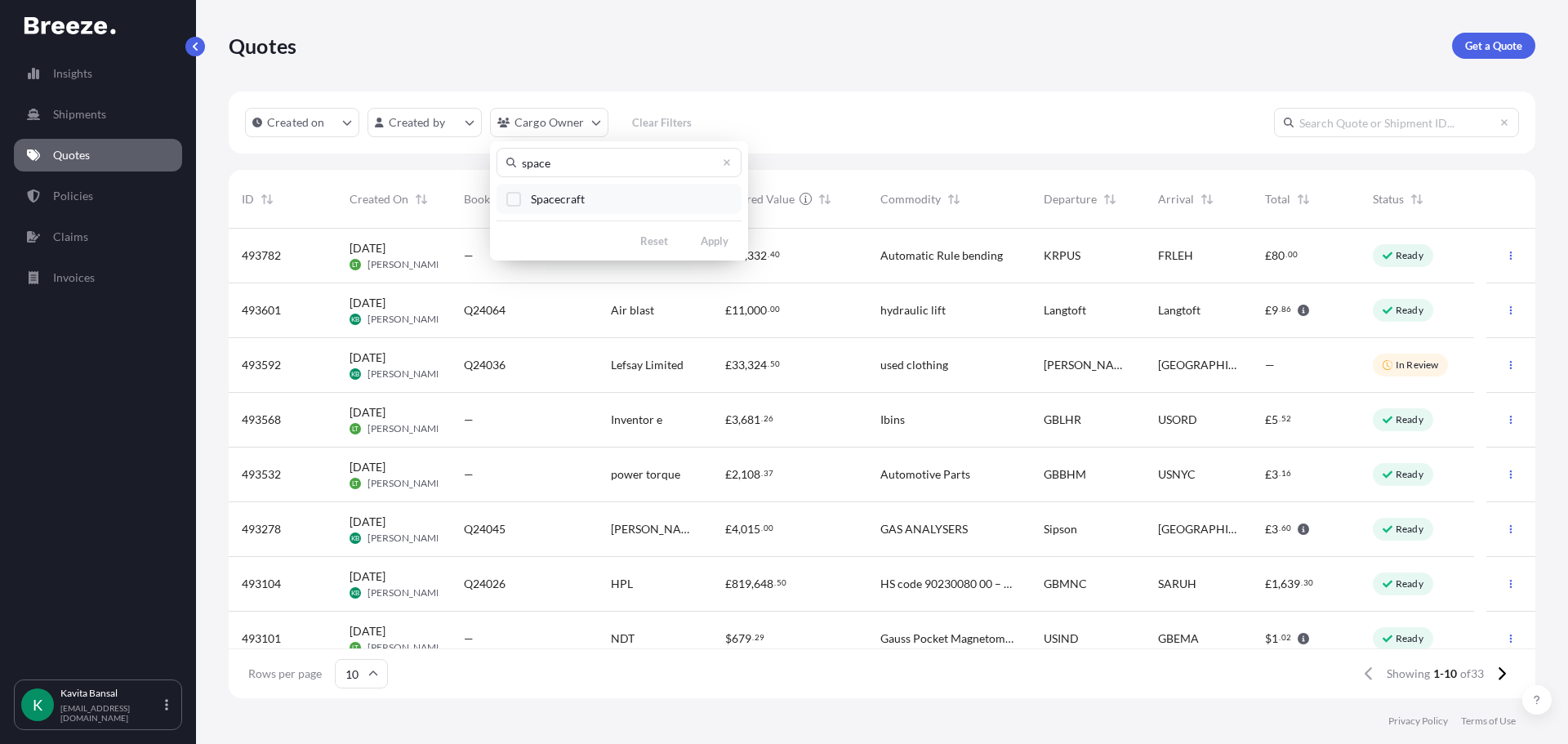 type on "space" 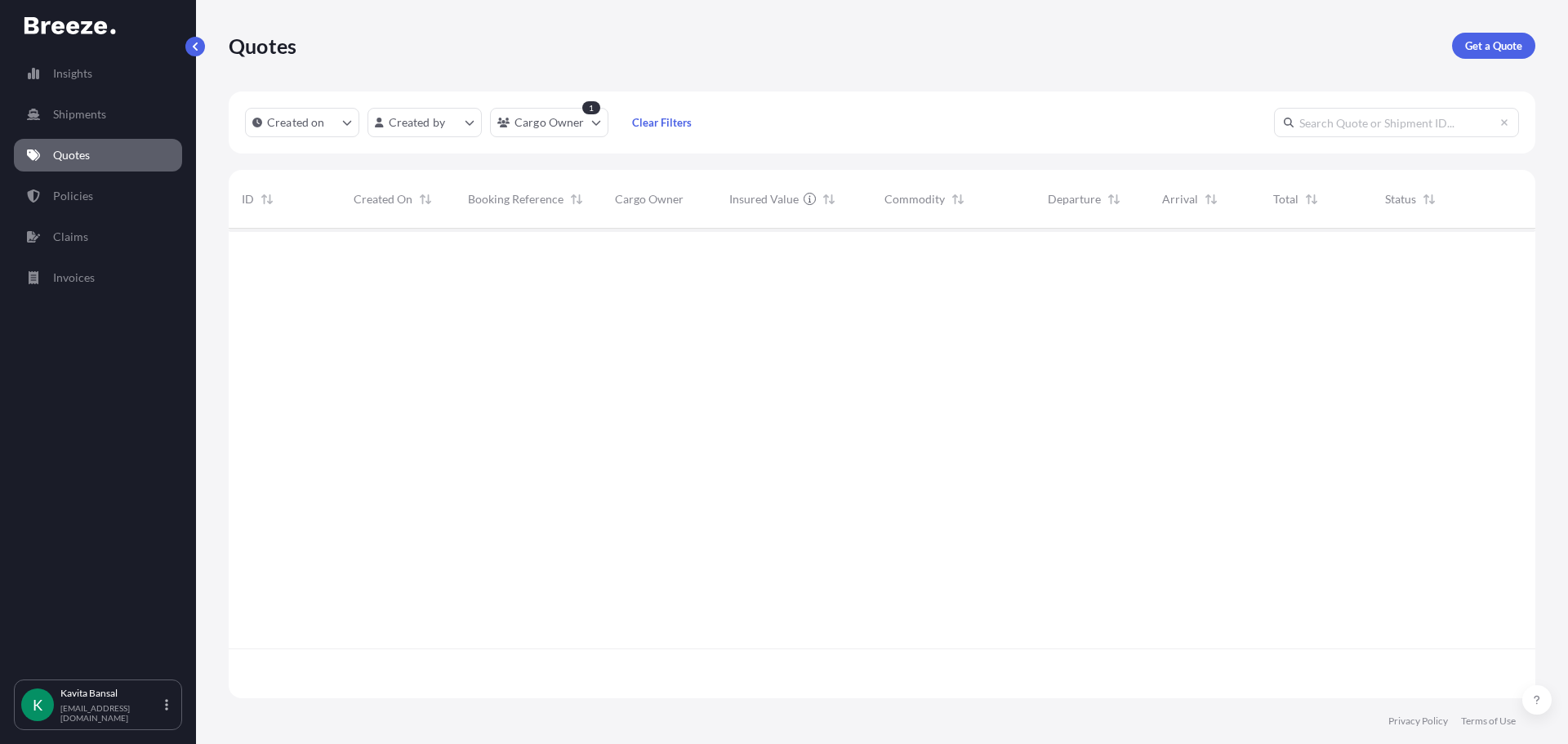 scroll, scrollTop: 13, scrollLeft: 13, axis: both 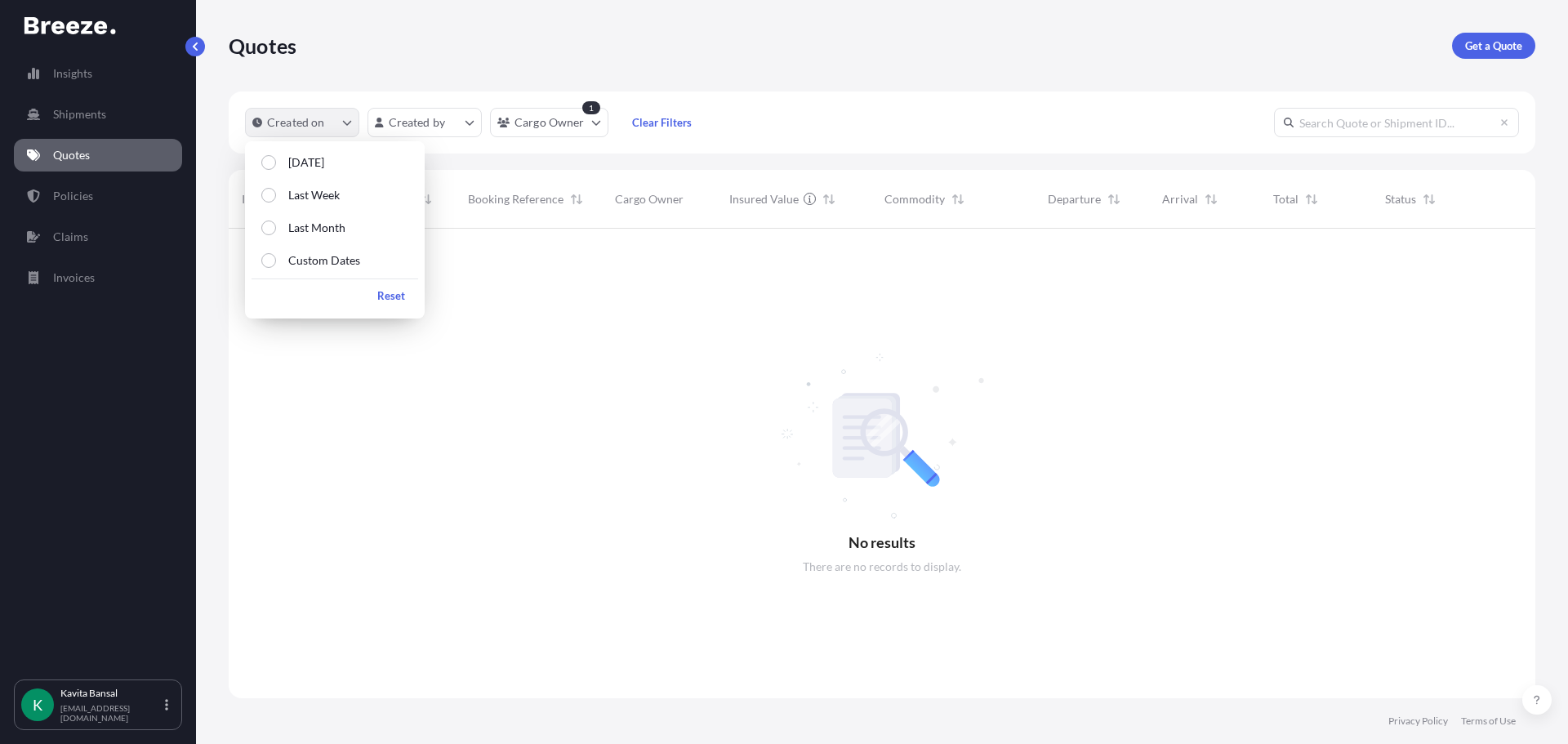 click on "Created on" at bounding box center [302, 123] 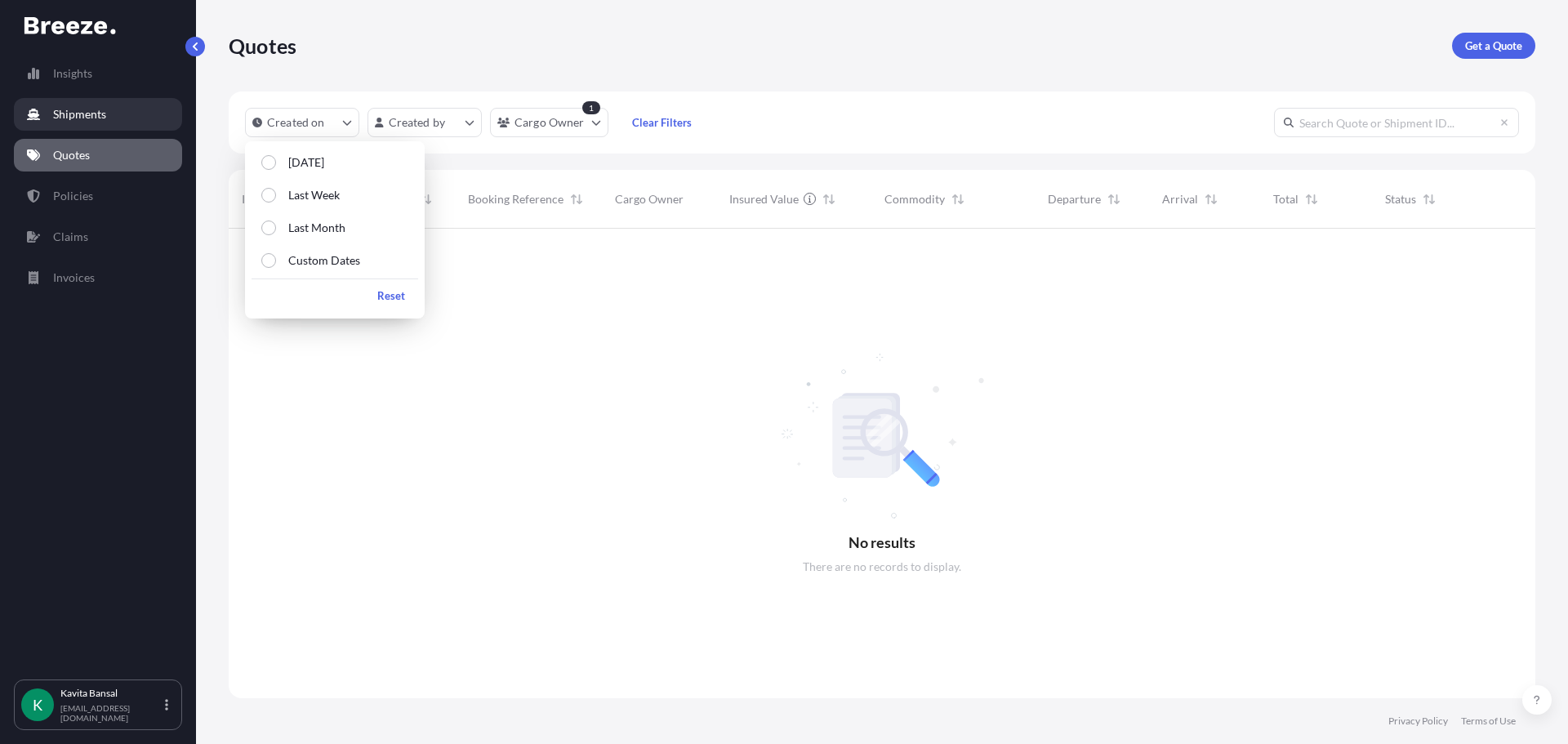 click on "Shipments" at bounding box center [98, 114] 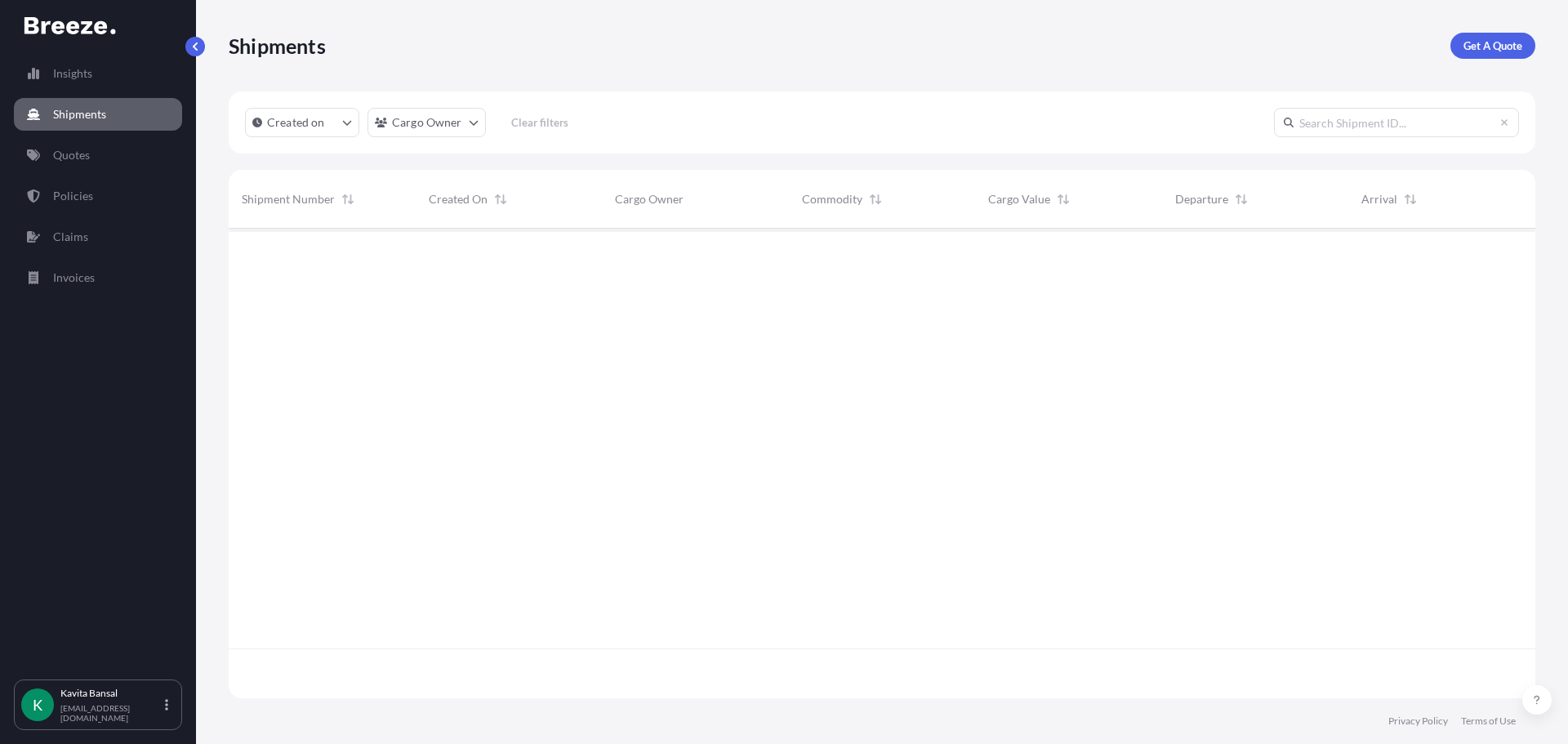 scroll, scrollTop: 13, scrollLeft: 13, axis: both 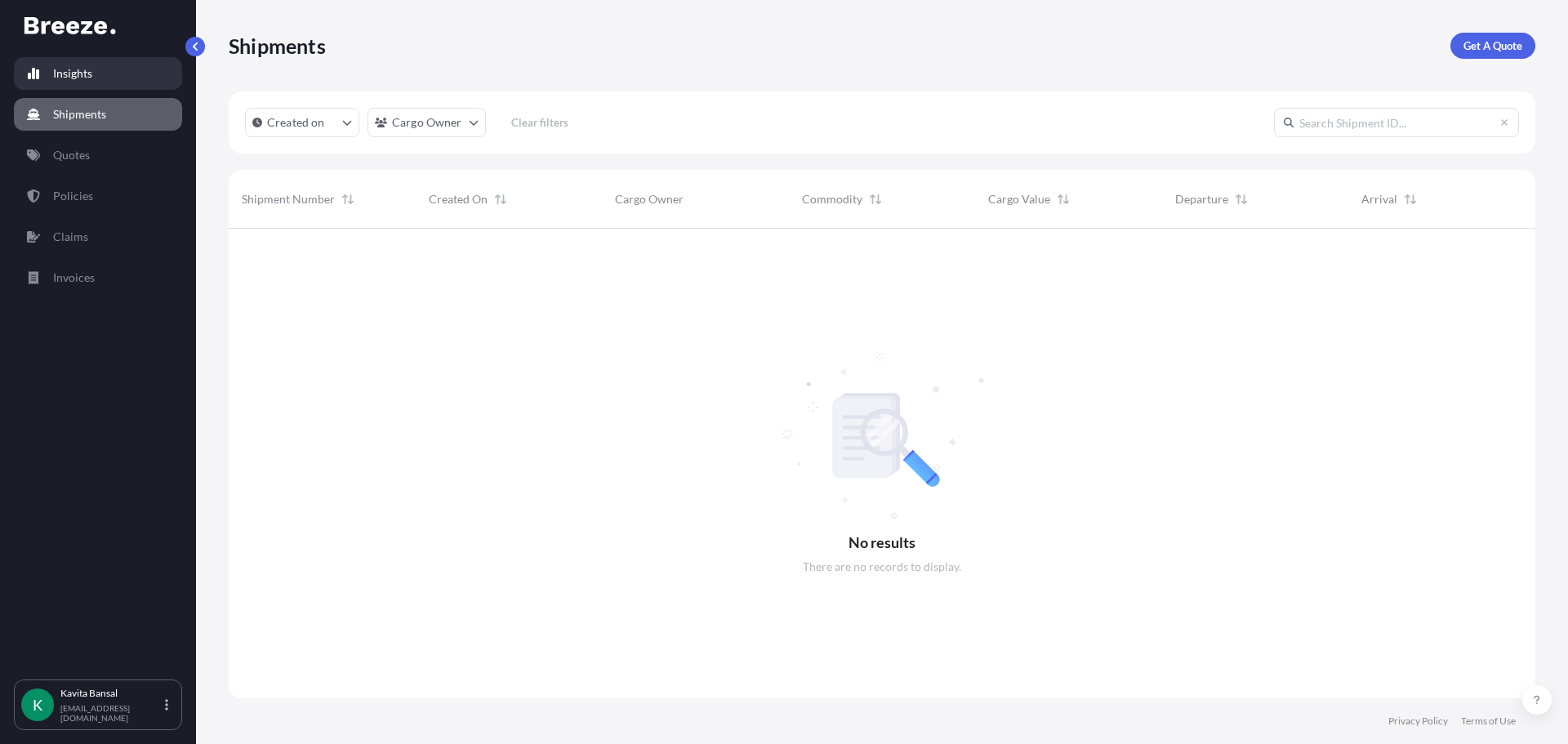 click on "Insights" at bounding box center (98, 74) 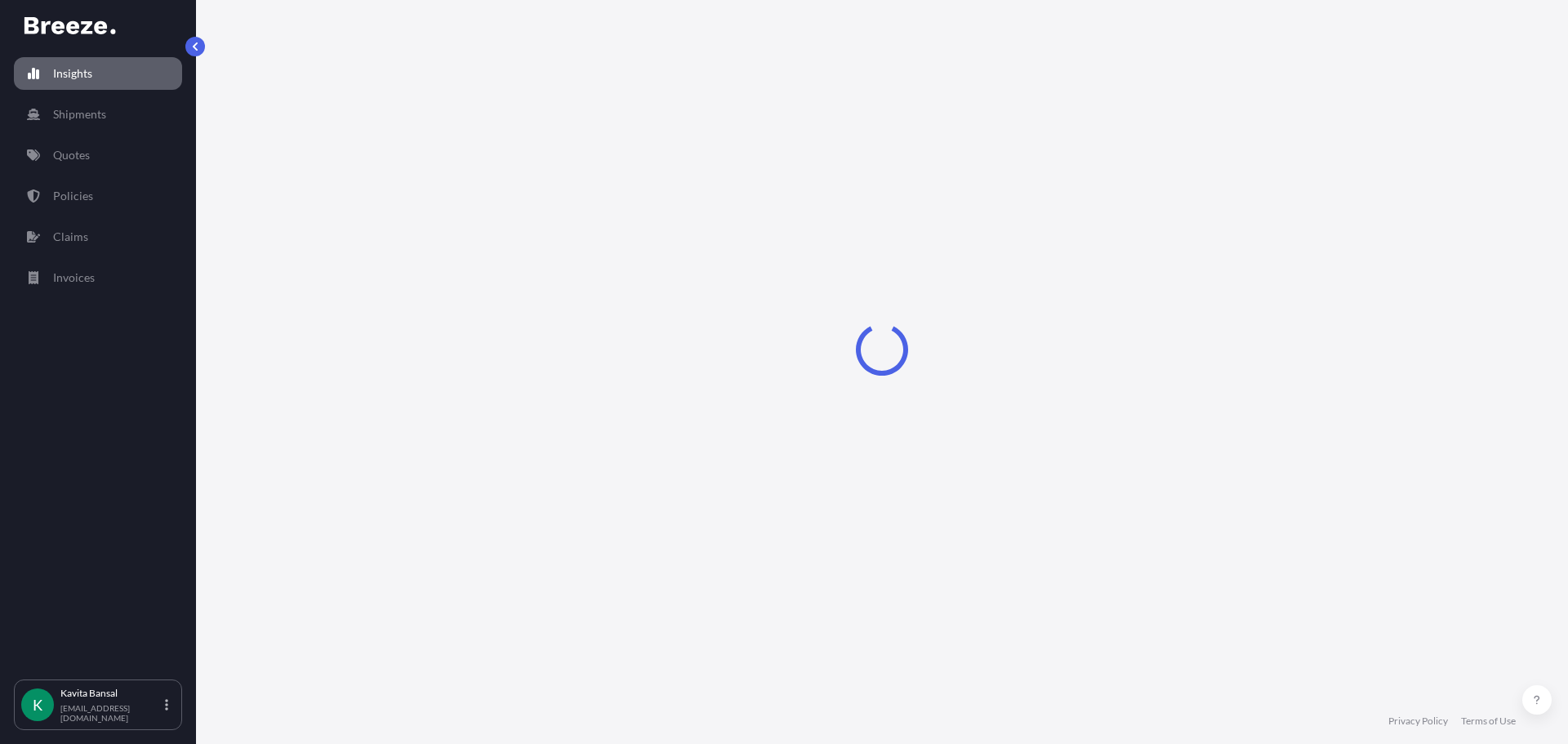 select on "2025" 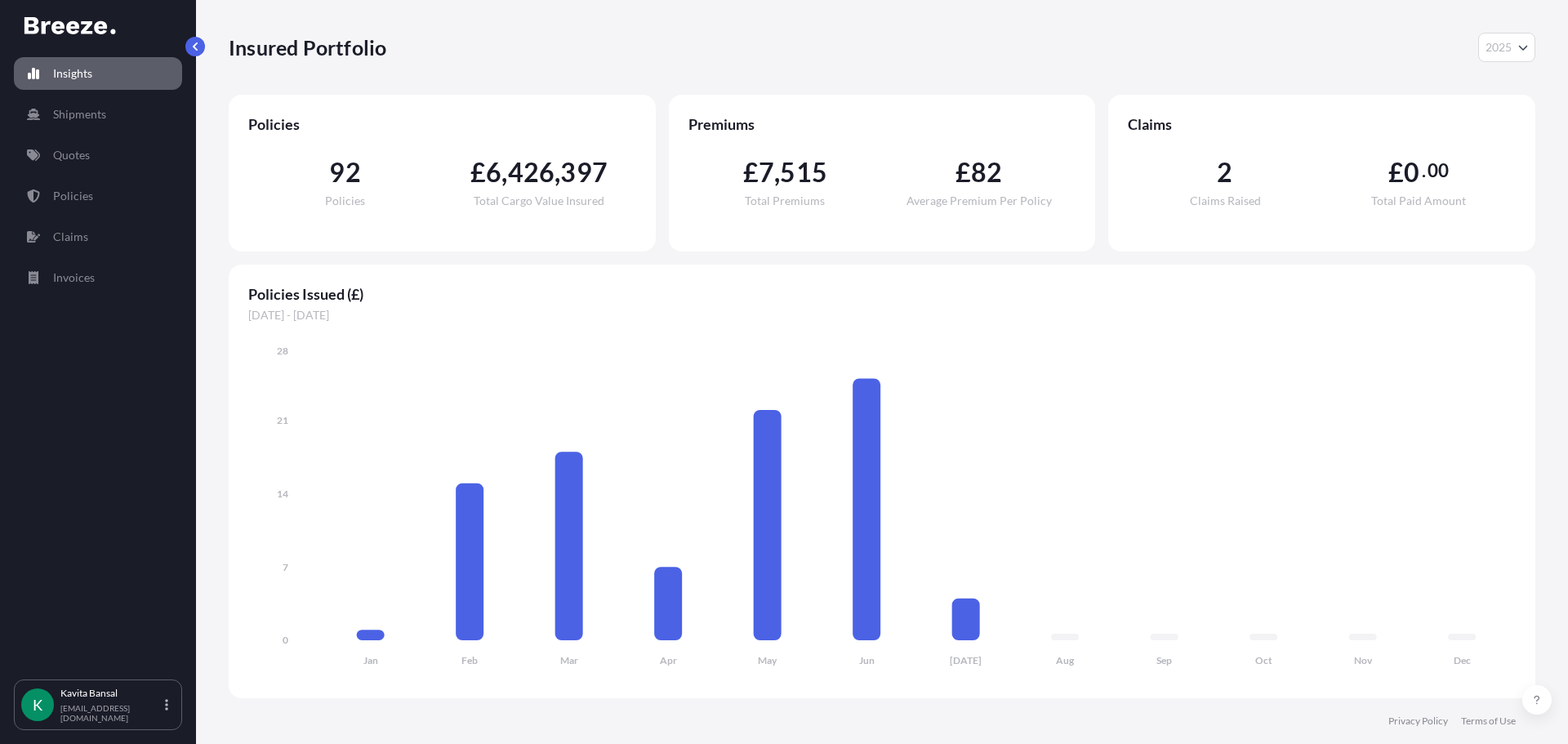 drag, startPoint x: 1289, startPoint y: 158, endPoint x: 1250, endPoint y: 172, distance: 41.436699 